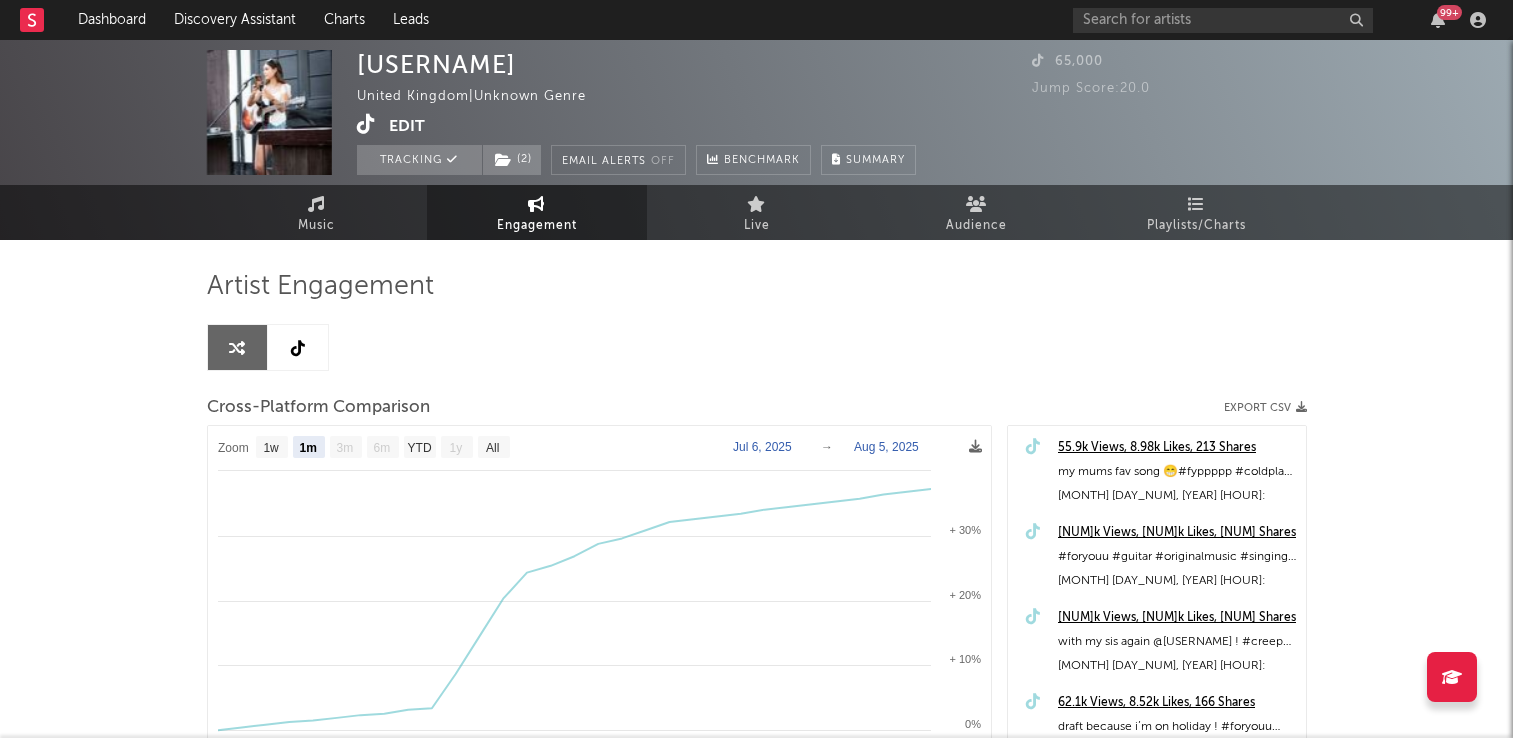 select on "1m" 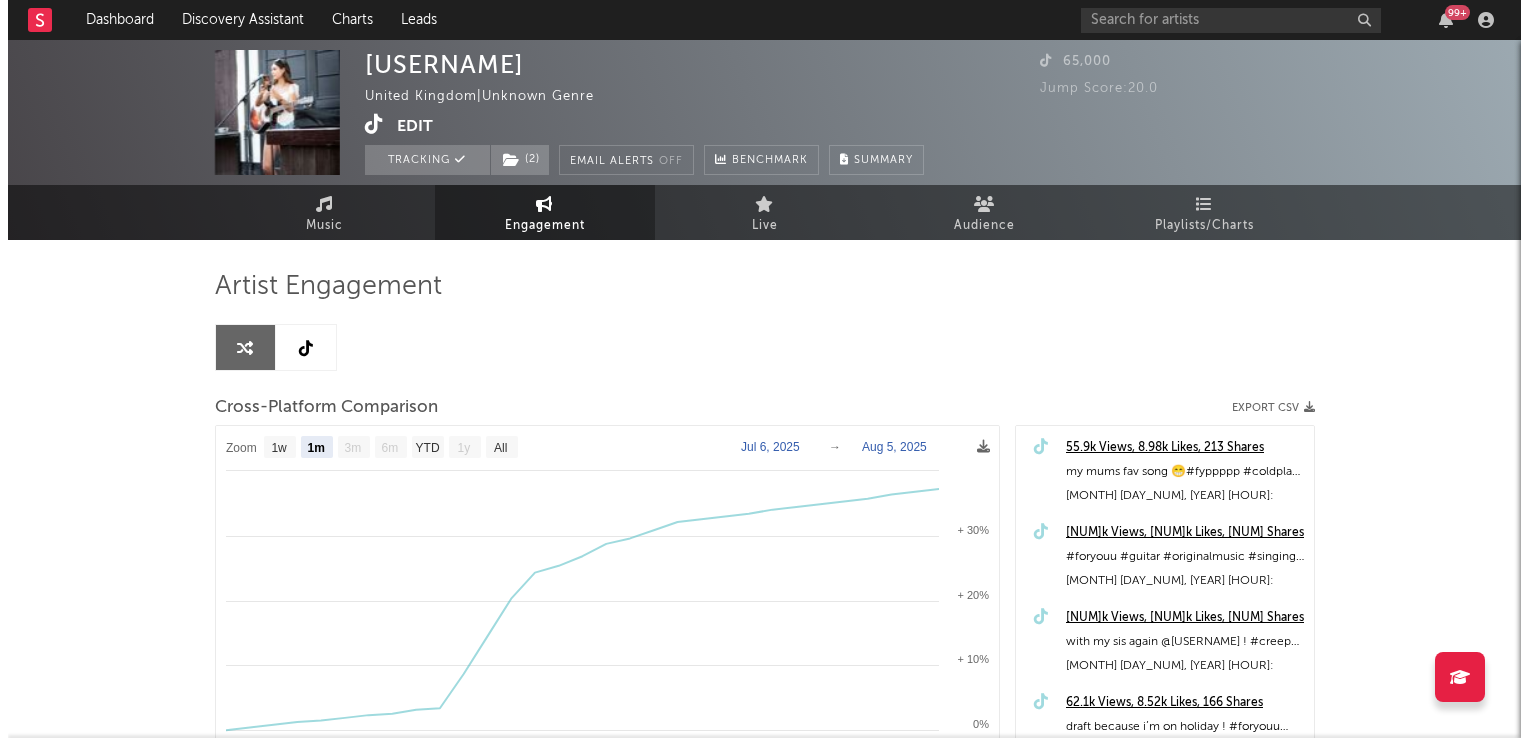 scroll, scrollTop: 0, scrollLeft: 0, axis: both 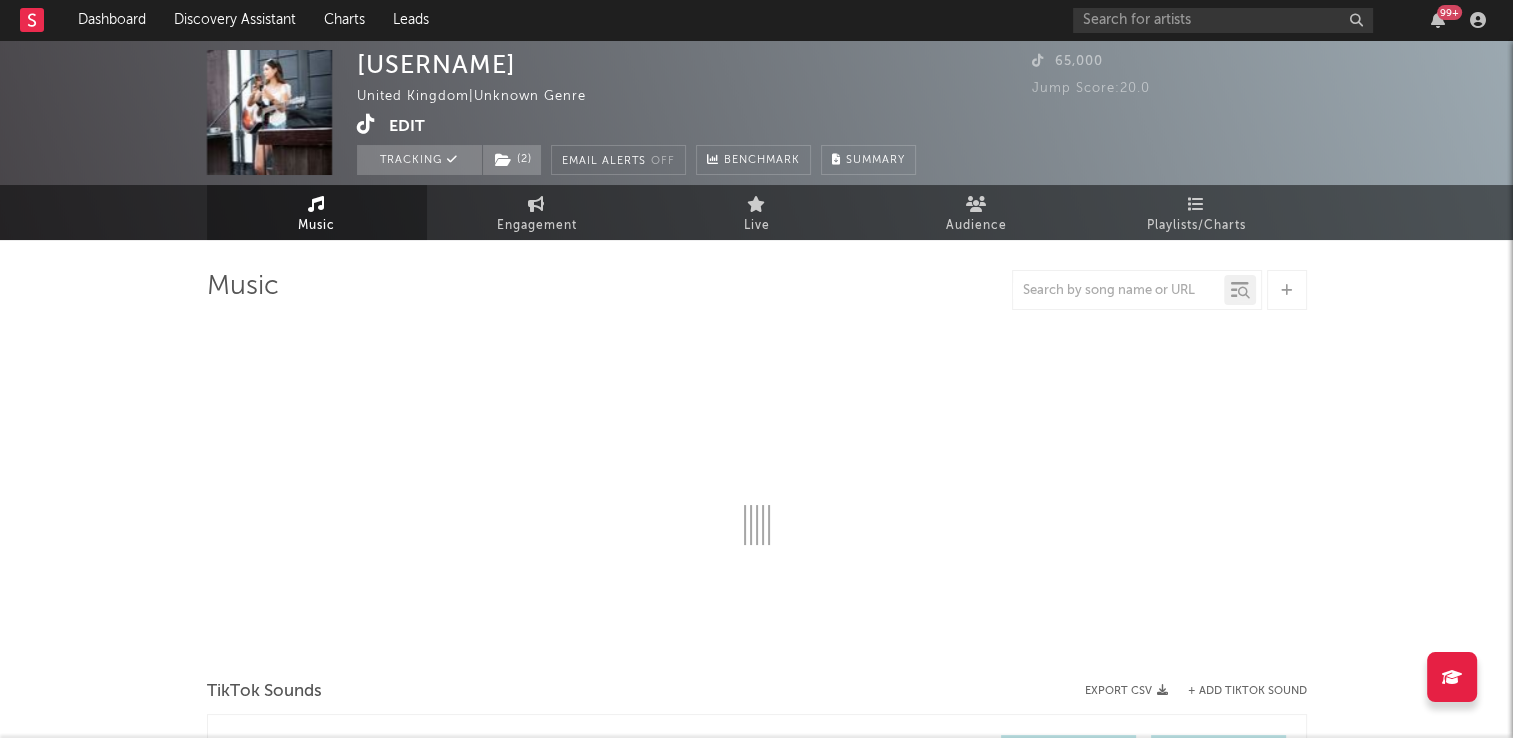 select on "1w" 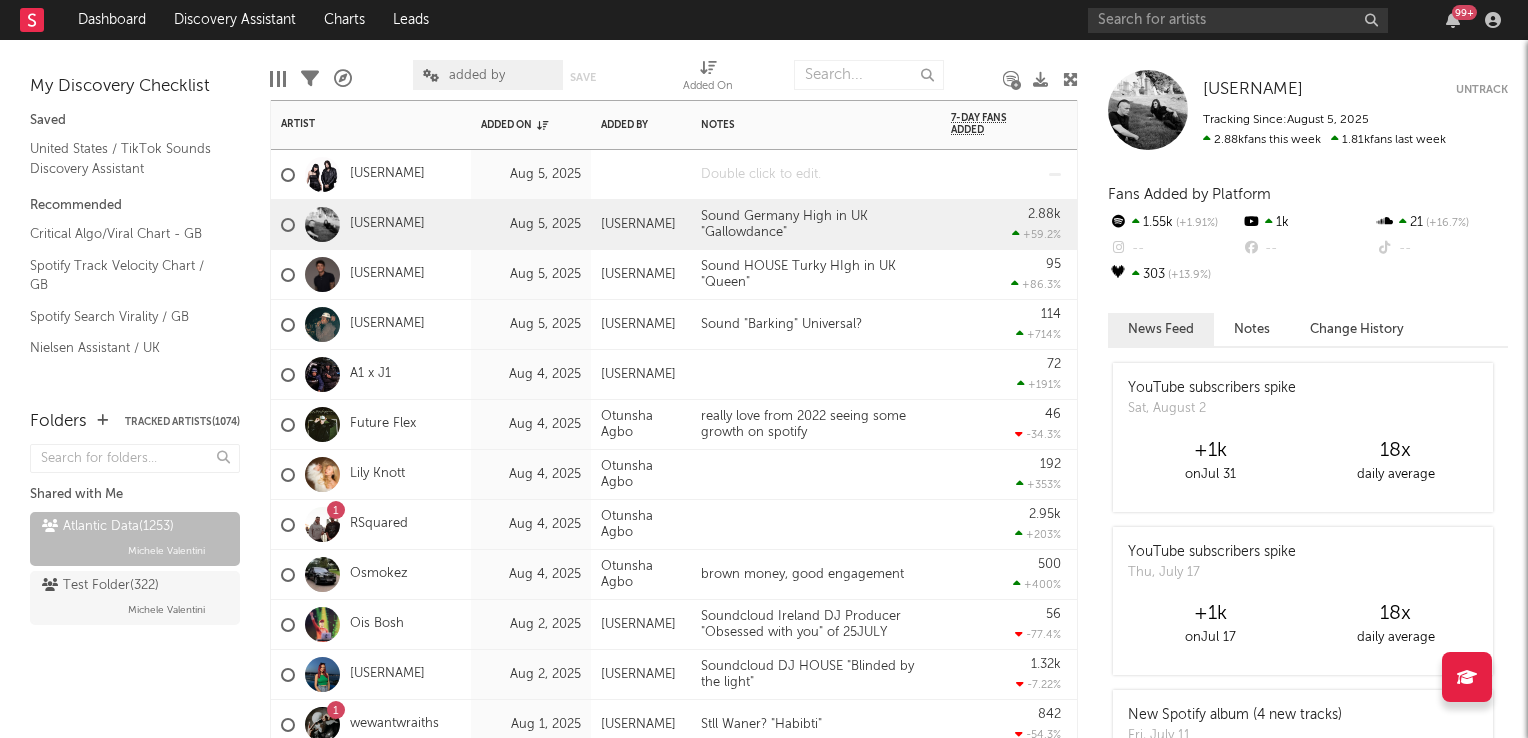 click at bounding box center [816, 174] 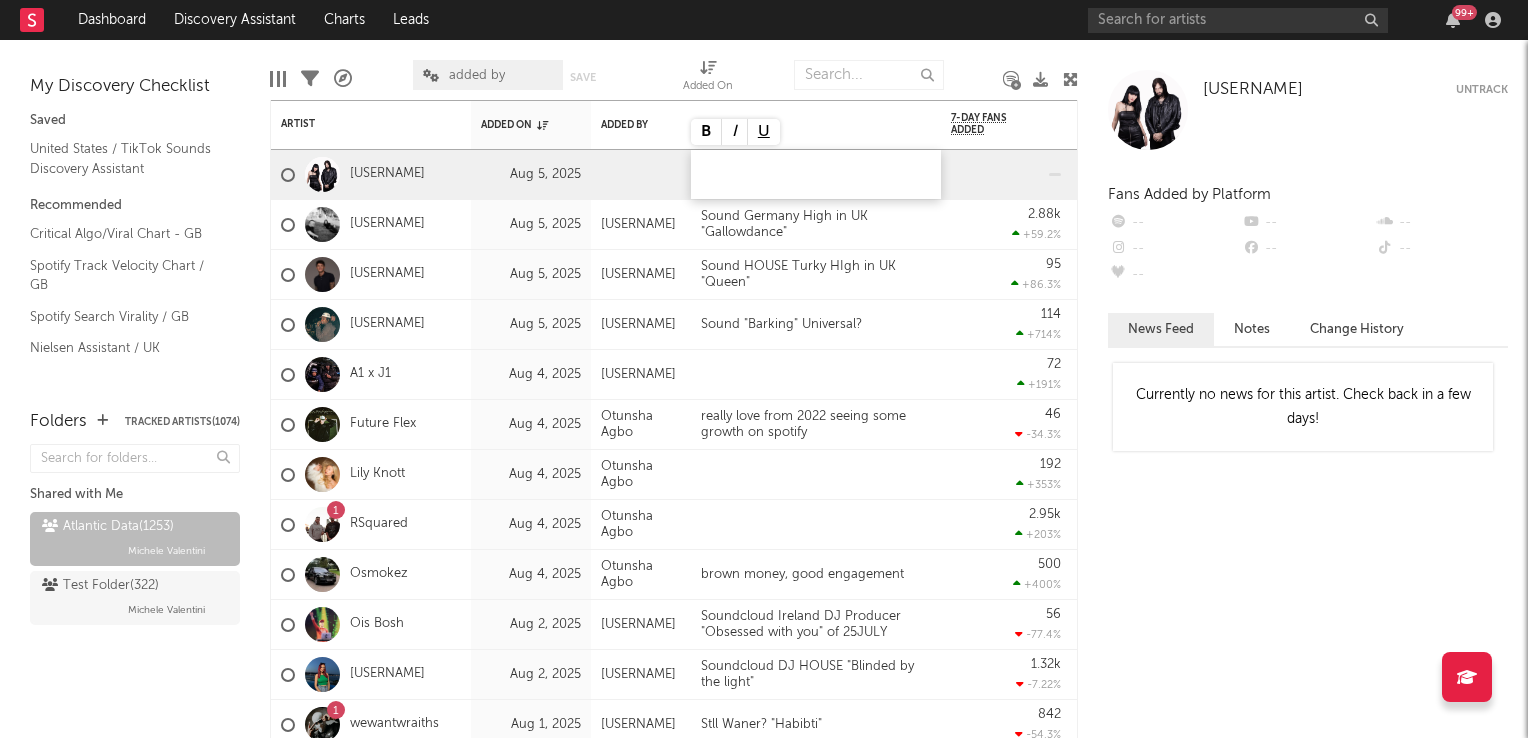 type 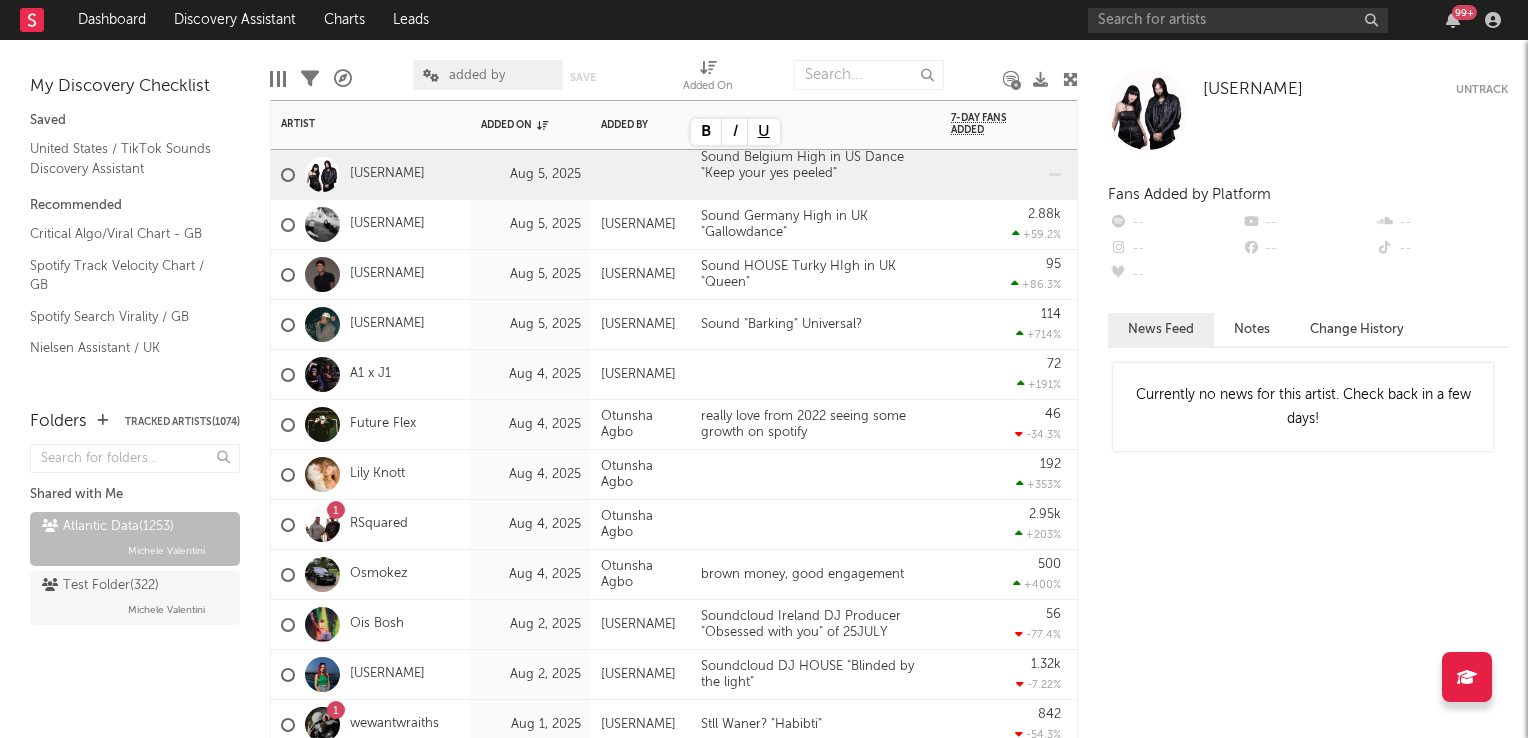 click on "72 +191 %" at bounding box center (1006, 375) 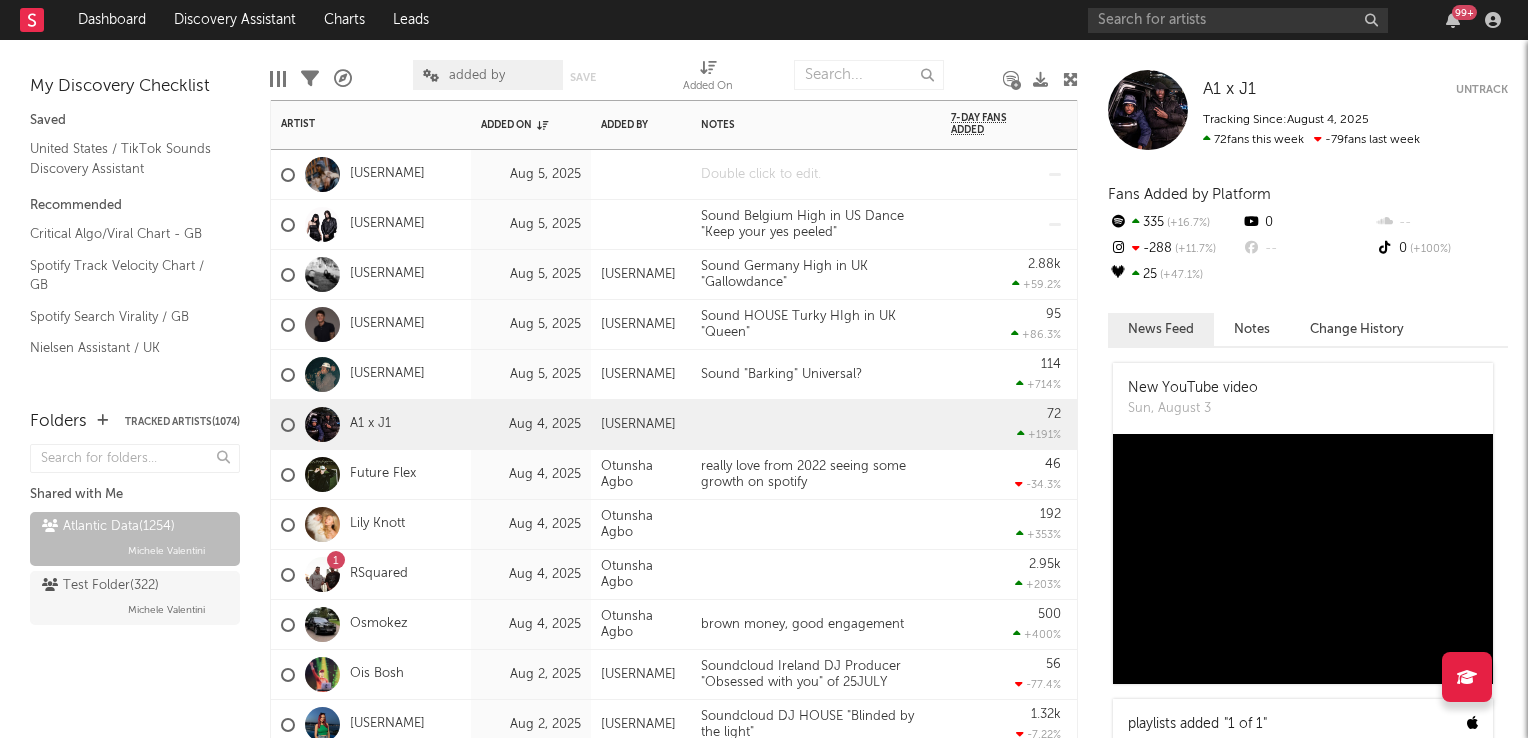 click at bounding box center [816, 174] 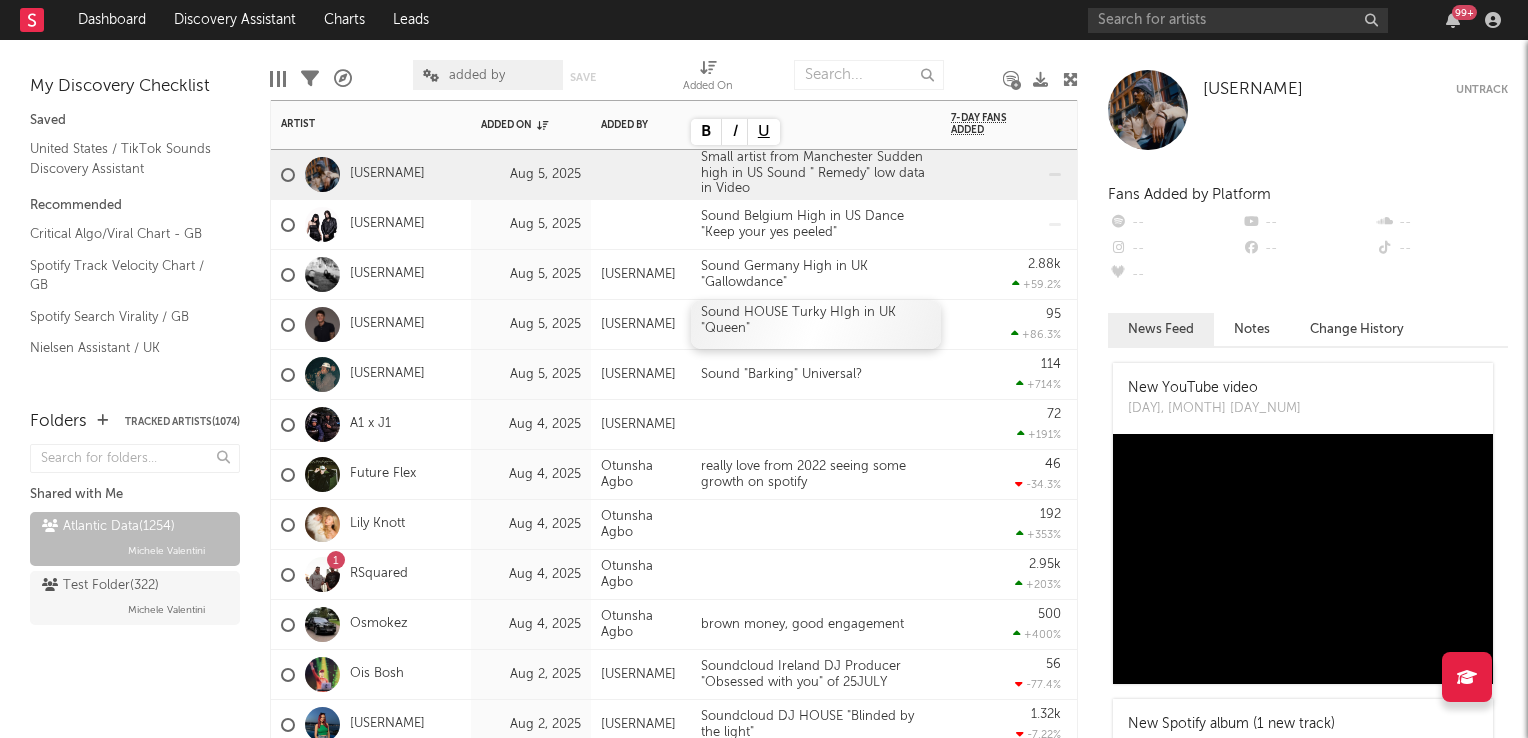 click on "Sound HOUSE Turky HIgh in UK "Queen"" at bounding box center [816, 324] 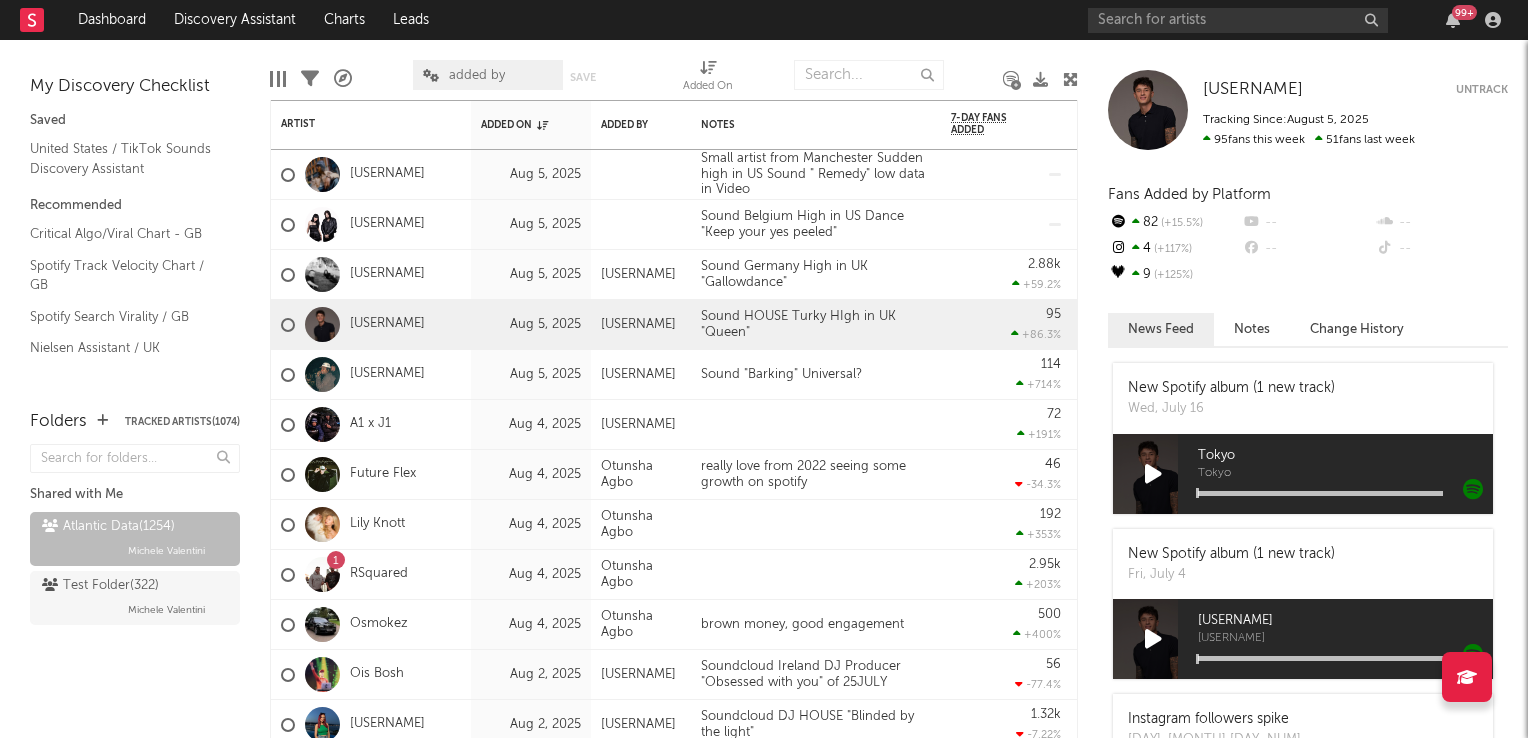 click at bounding box center (1070, 79) 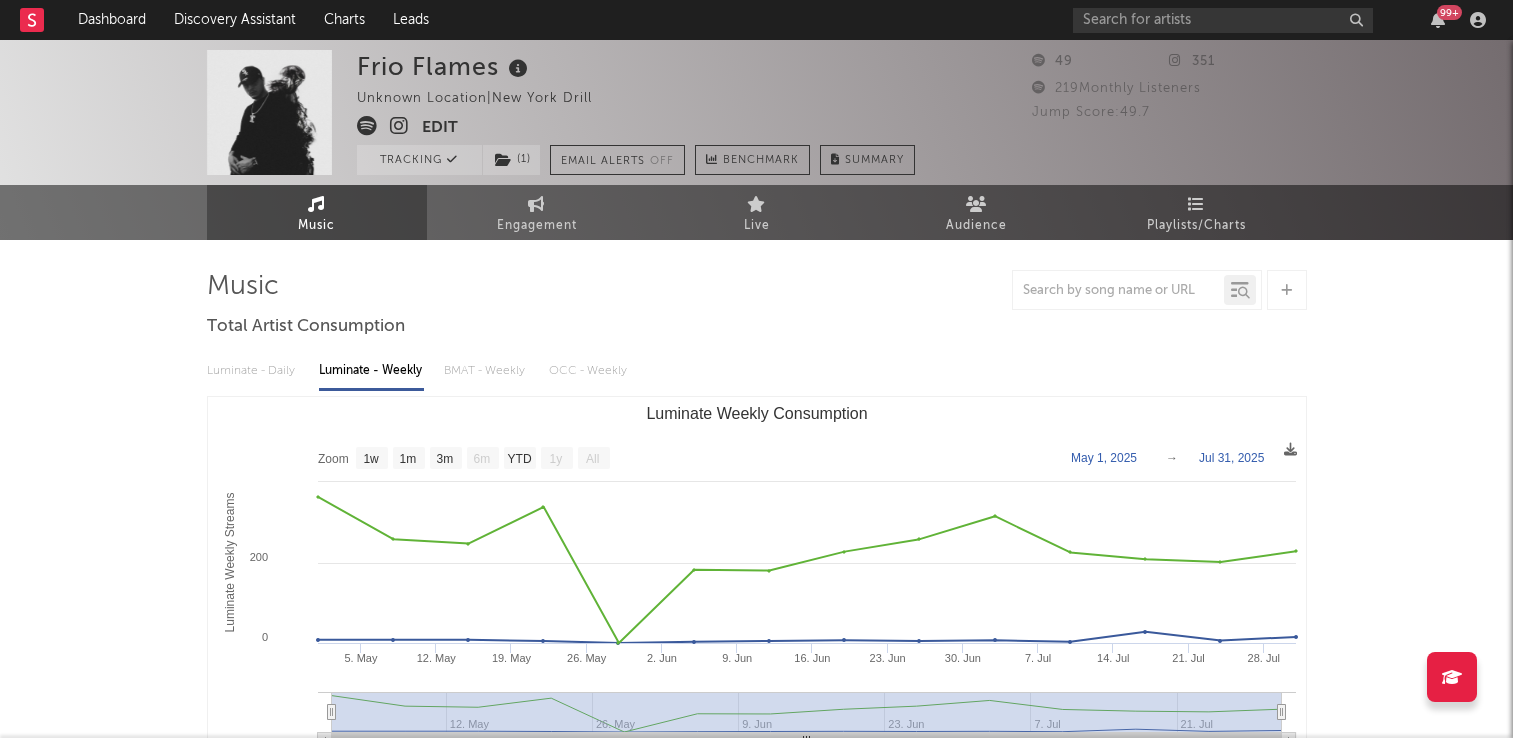 select on "1w" 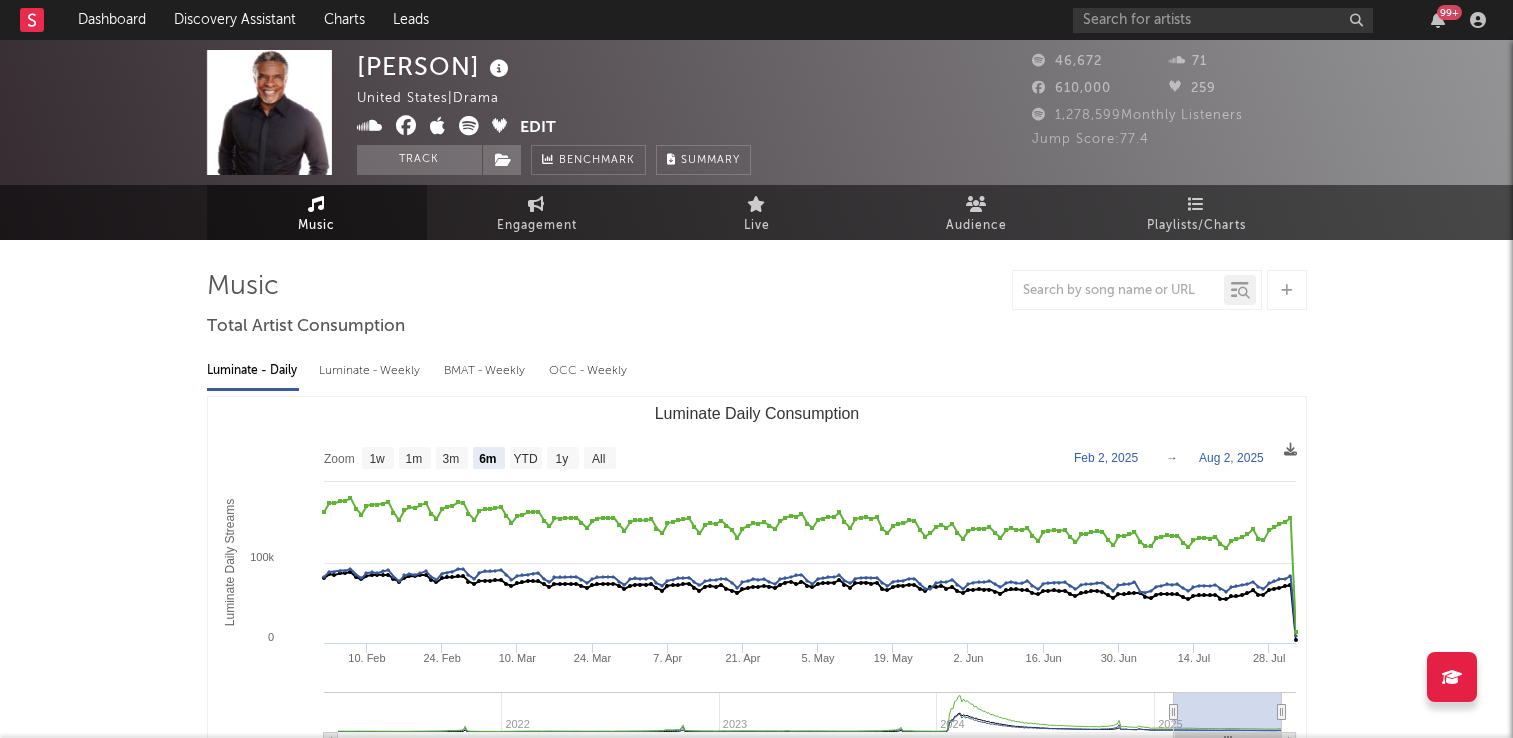 select on "6m" 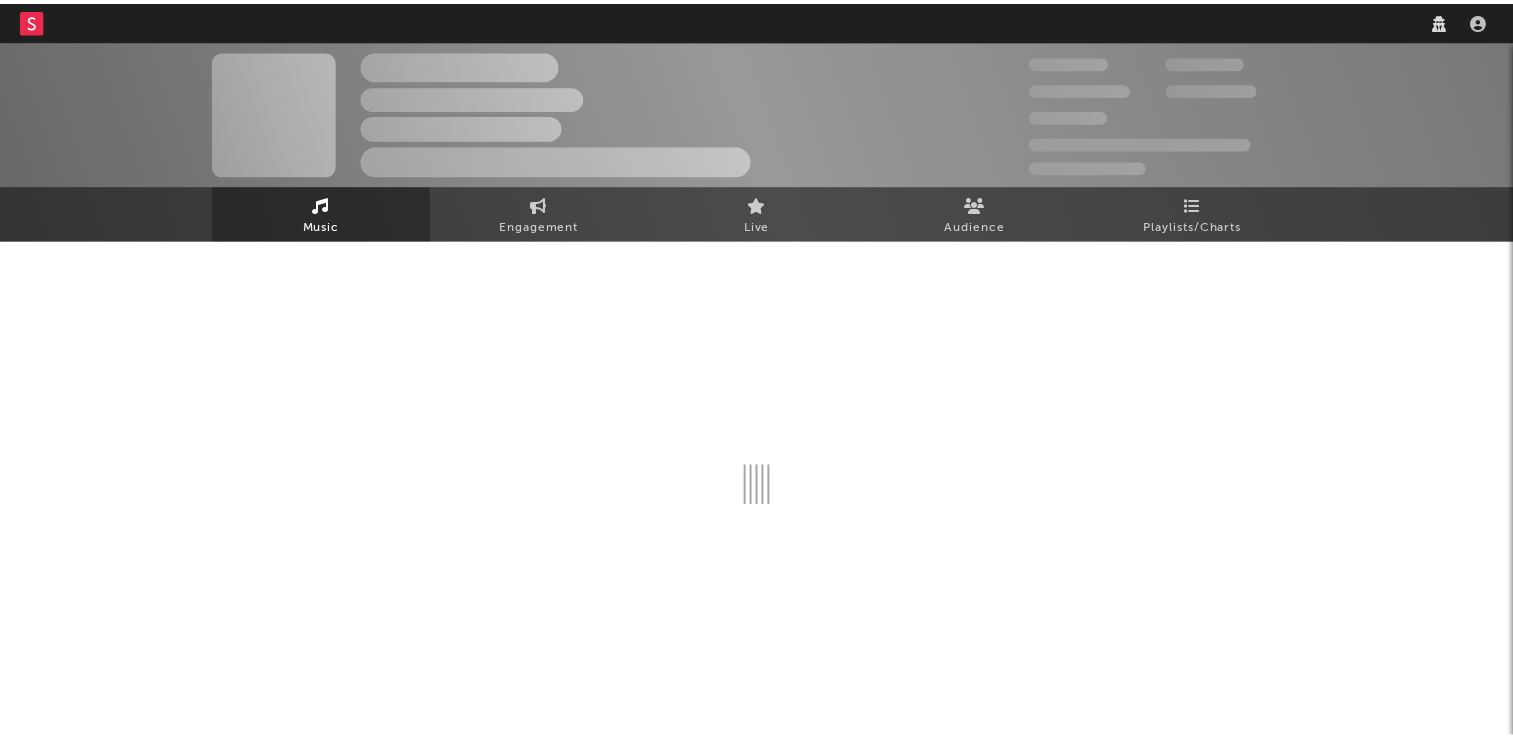 scroll, scrollTop: 0, scrollLeft: 0, axis: both 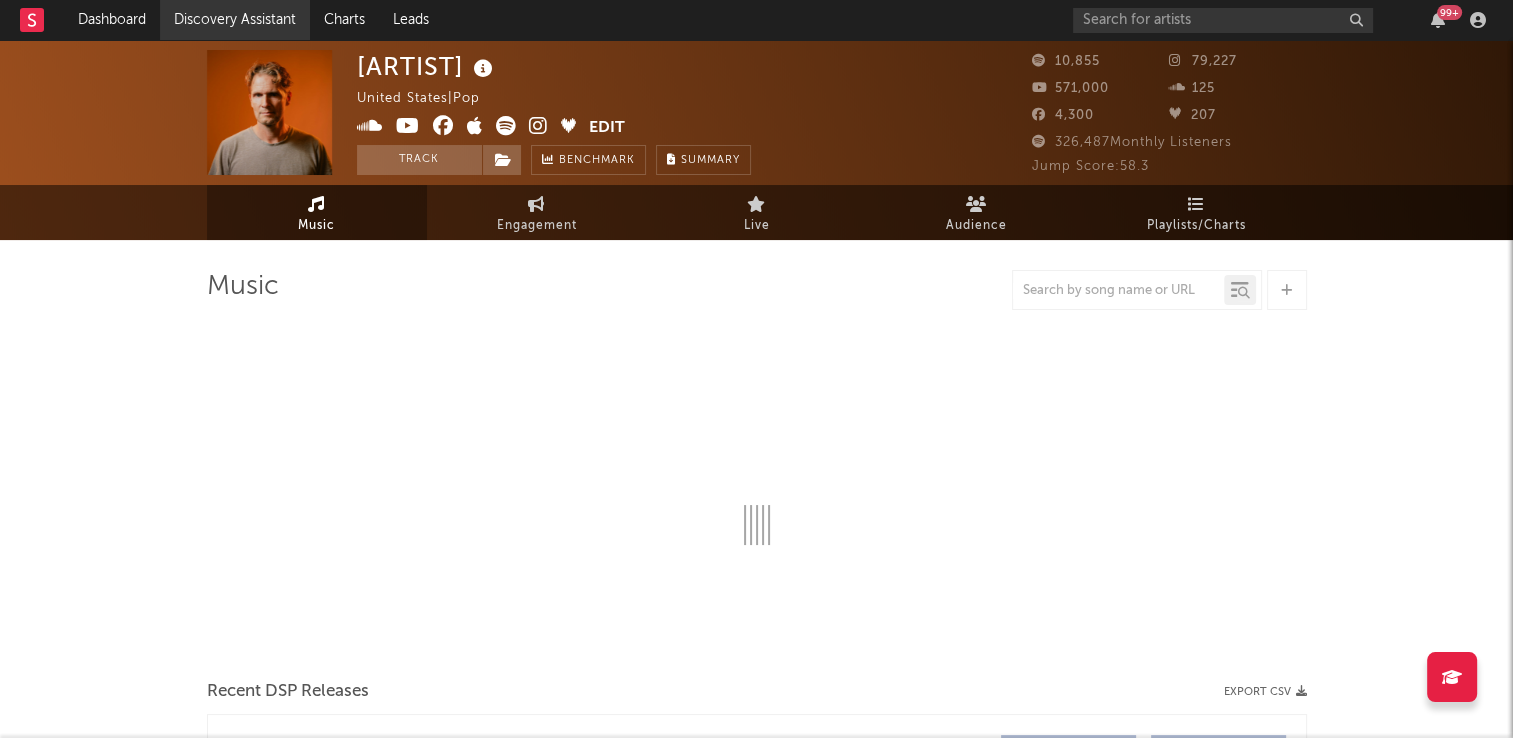 select on "6m" 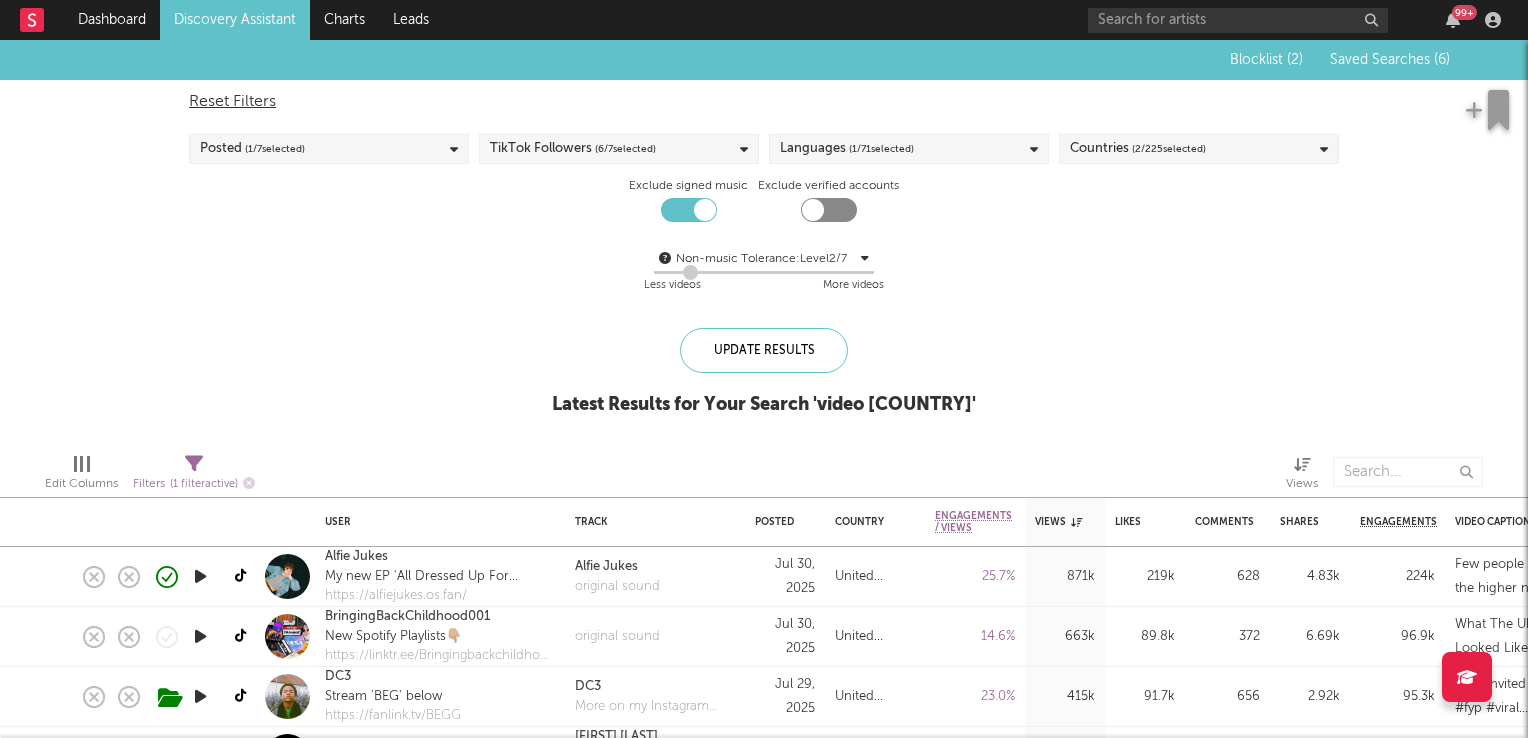 scroll, scrollTop: 0, scrollLeft: 0, axis: both 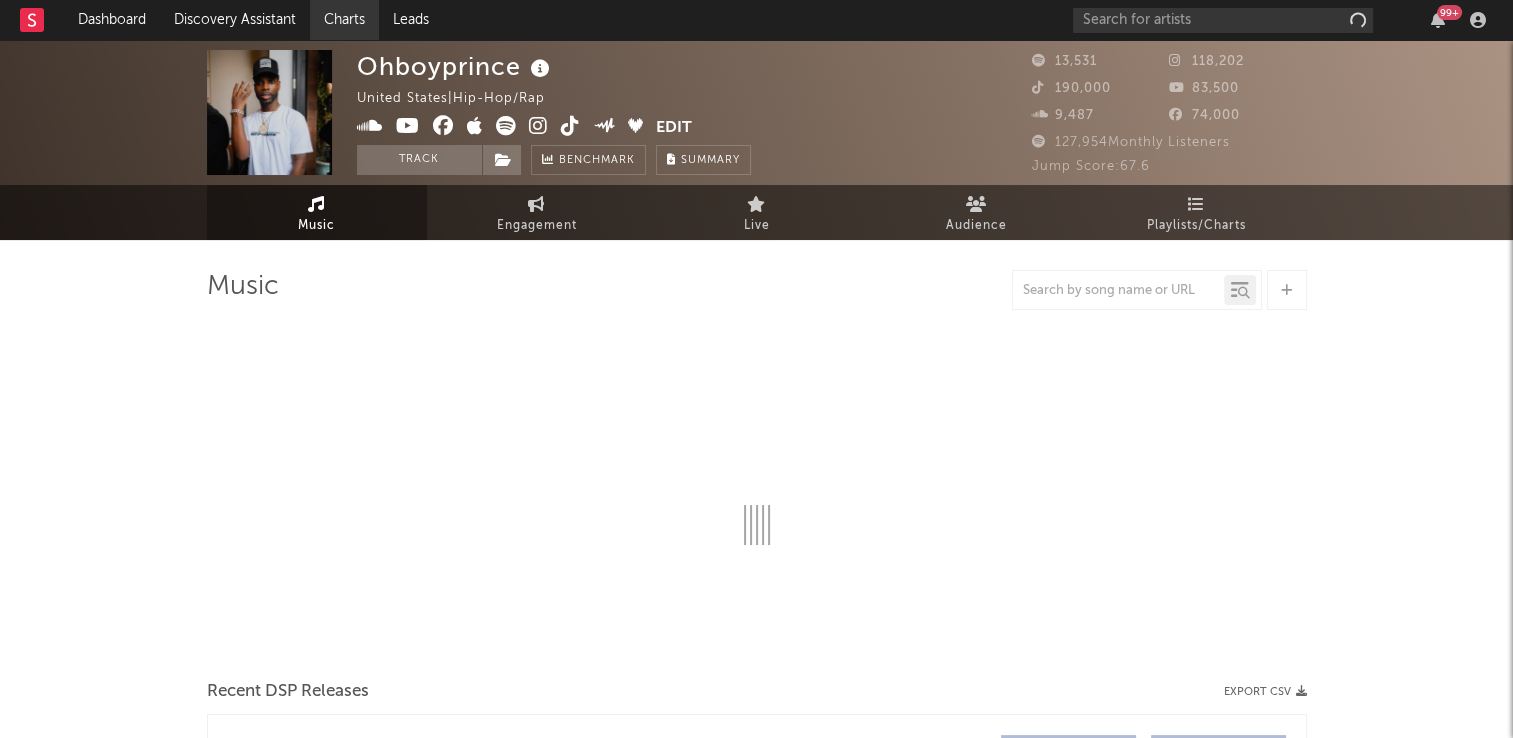 select on "6m" 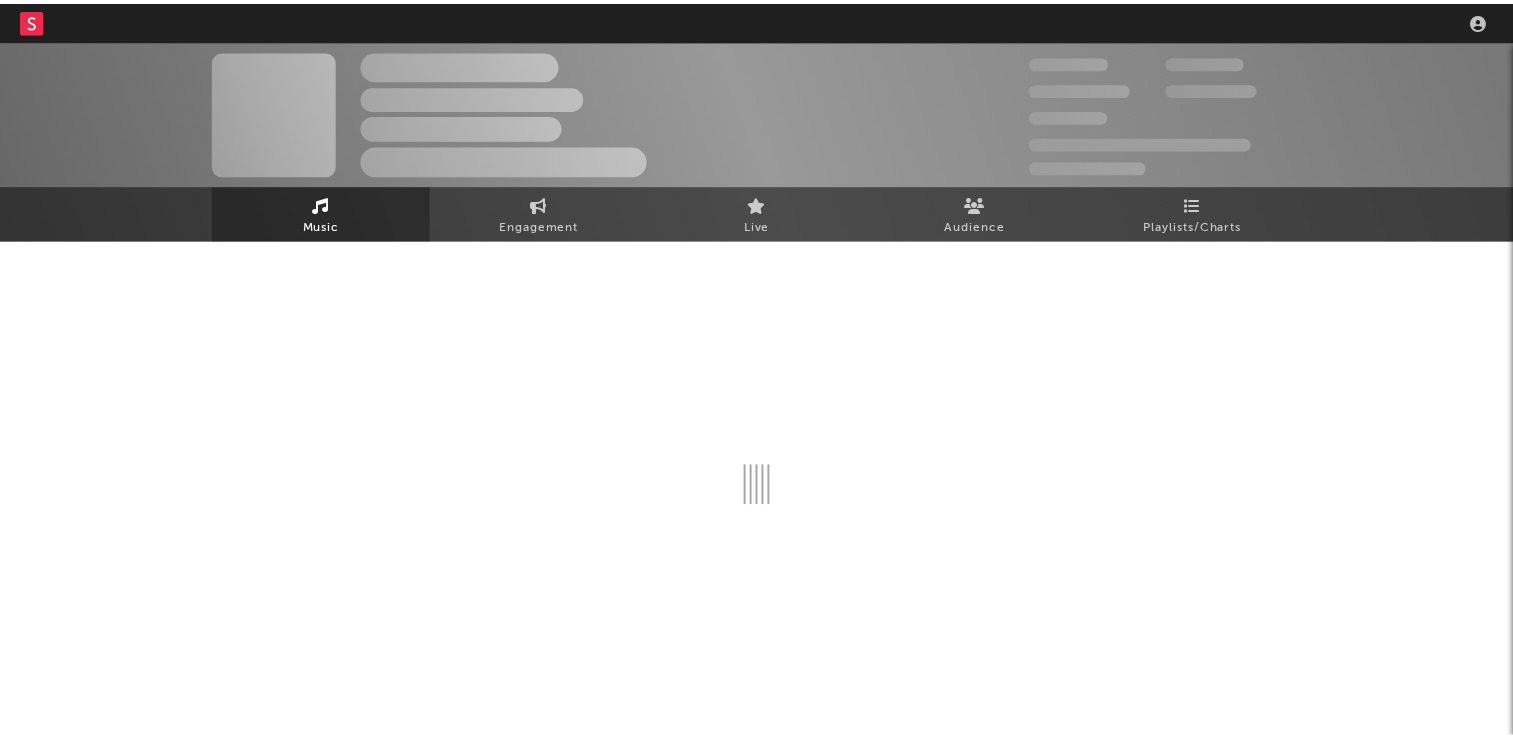 scroll, scrollTop: 0, scrollLeft: 0, axis: both 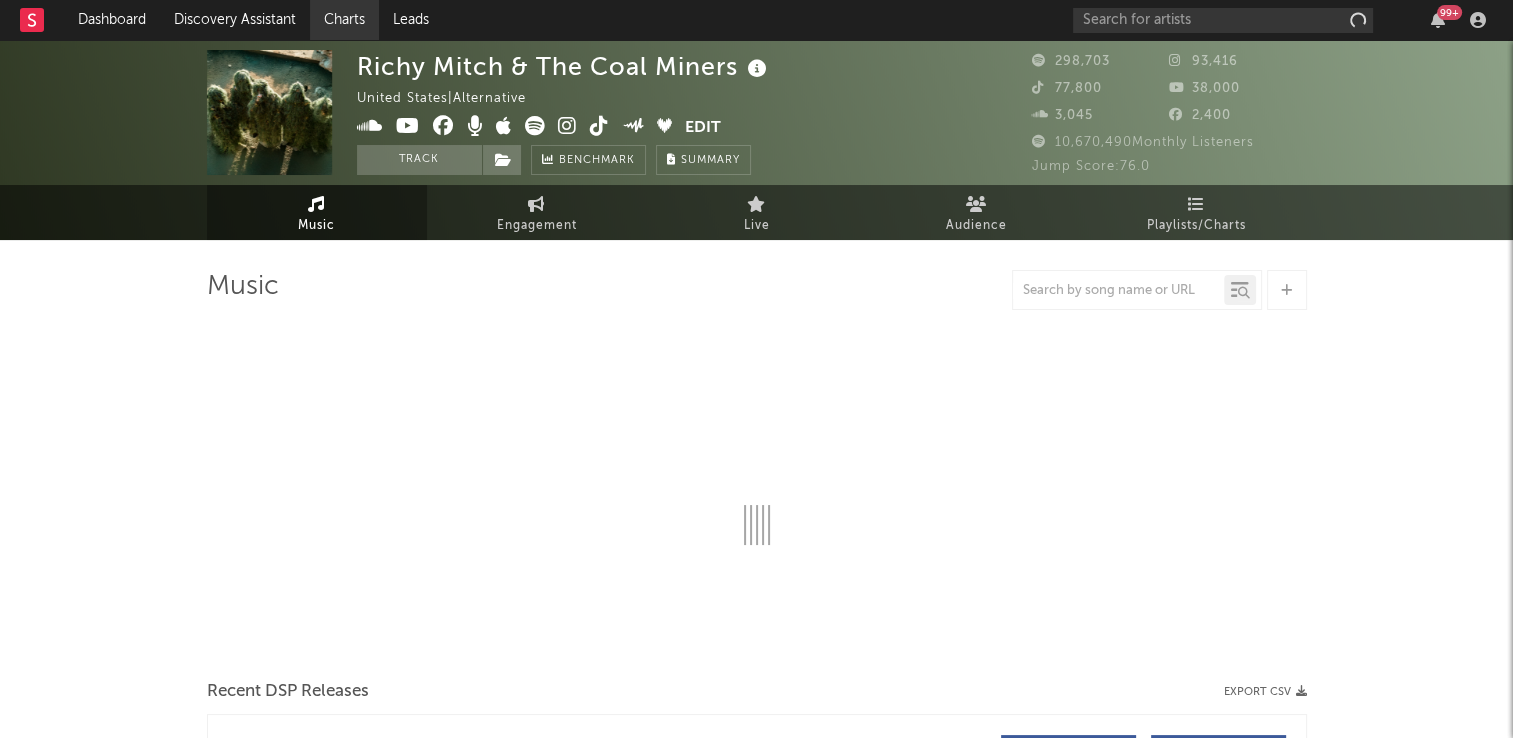 select on "6m" 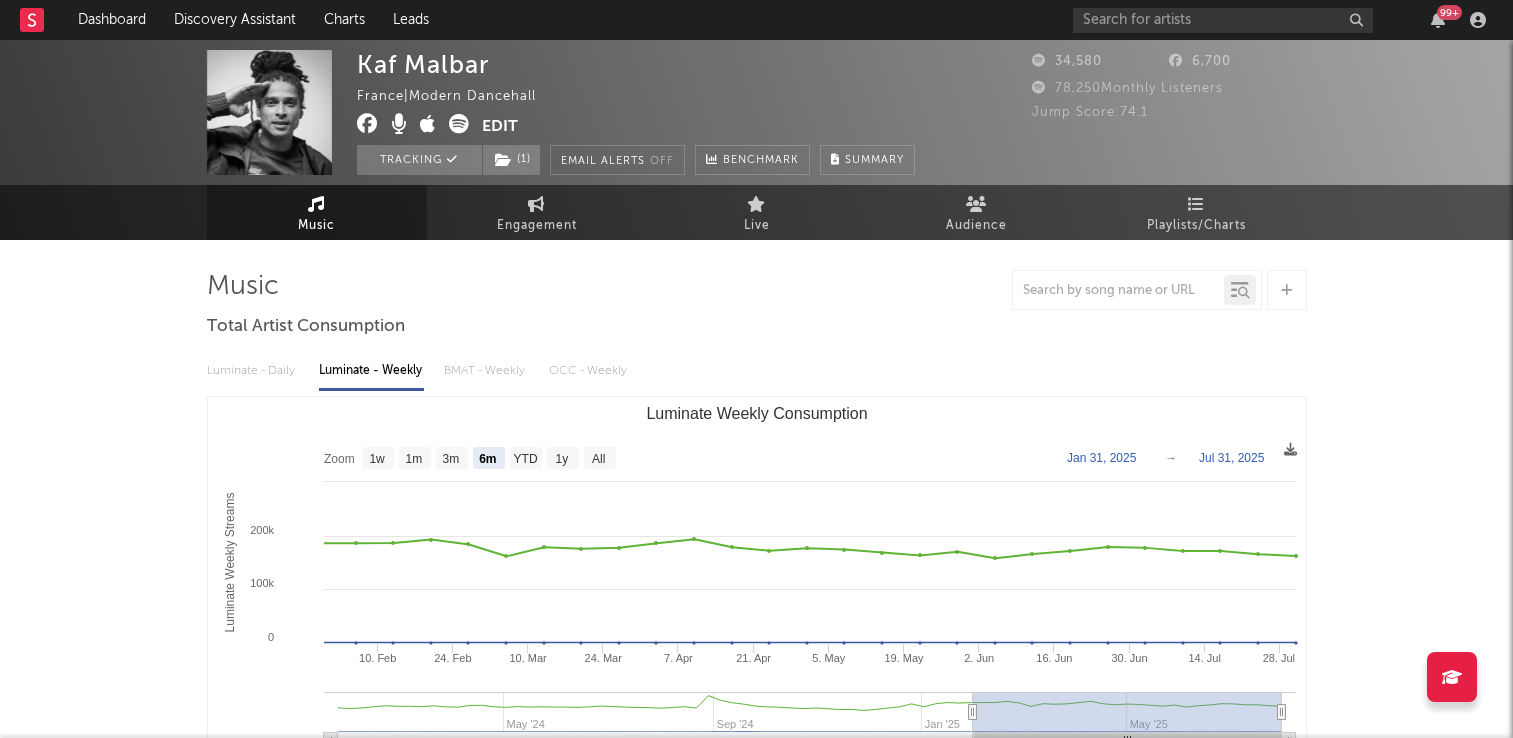 select on "6m" 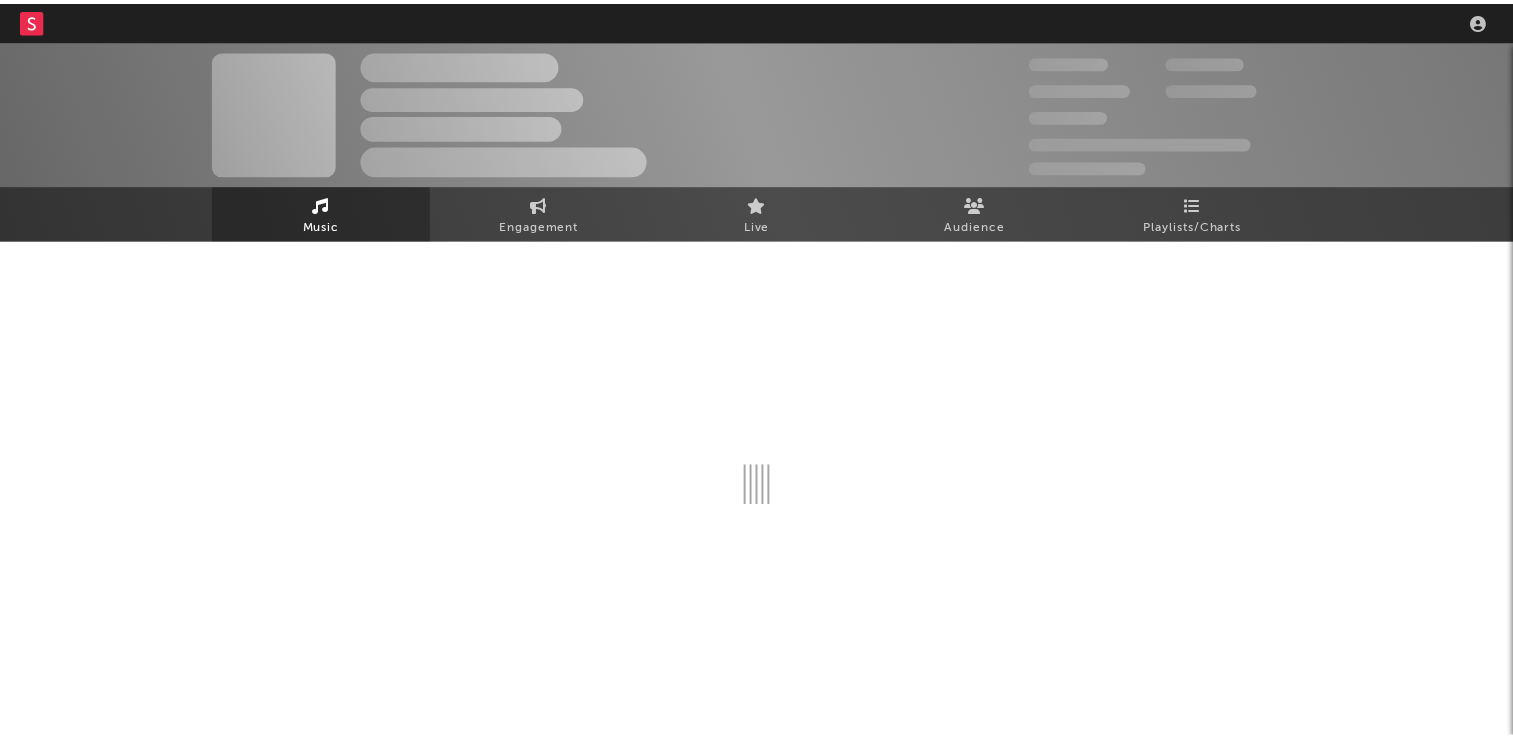 scroll, scrollTop: 0, scrollLeft: 0, axis: both 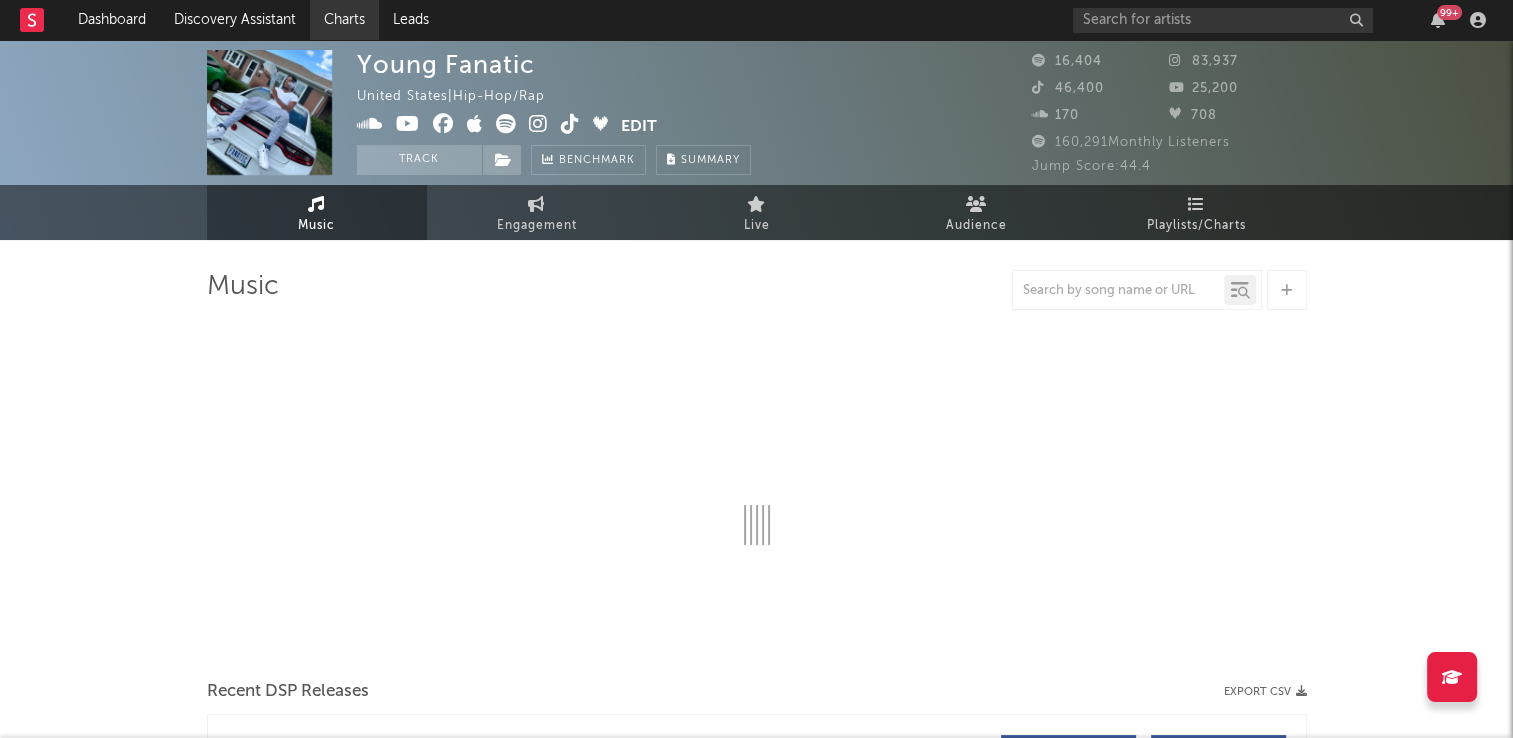 select on "6m" 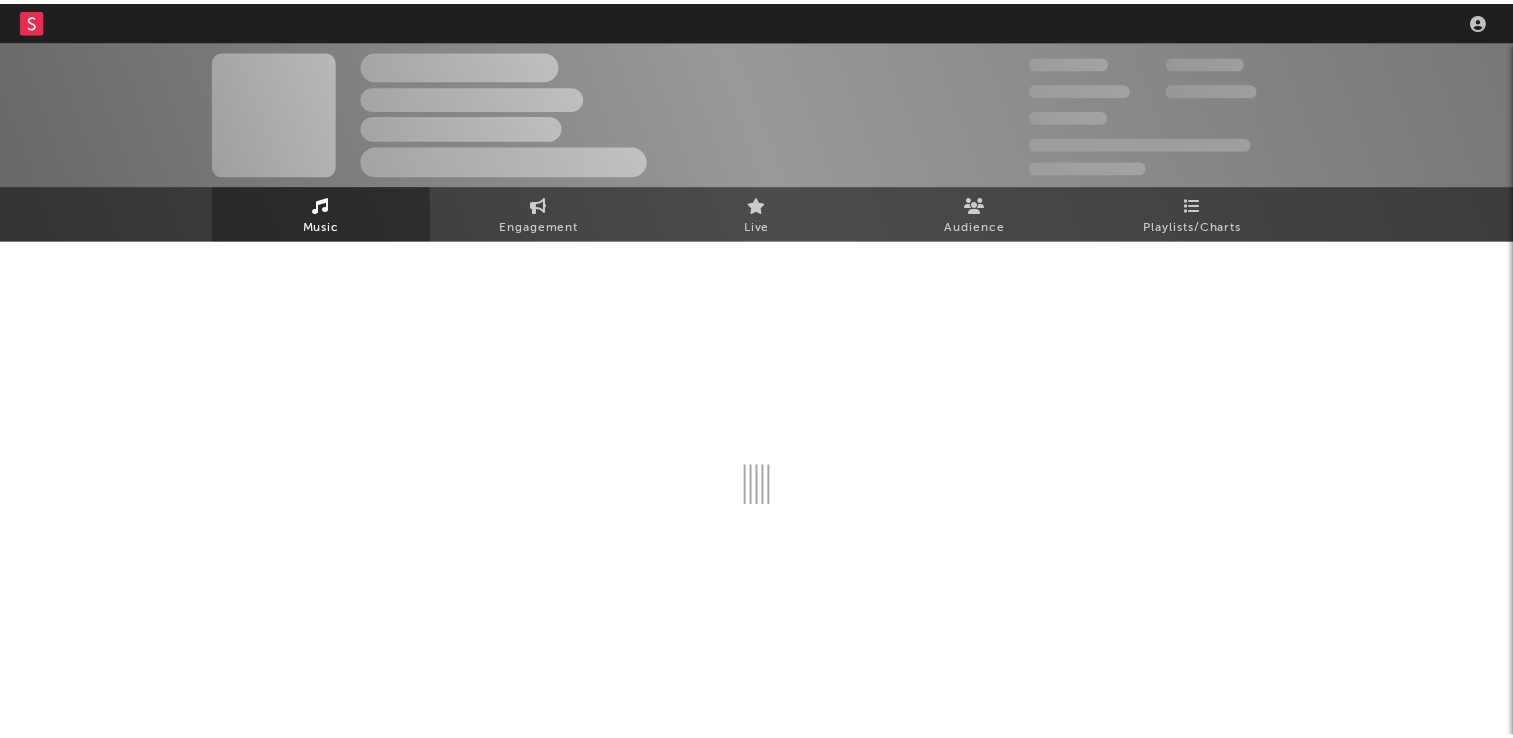 scroll, scrollTop: 0, scrollLeft: 0, axis: both 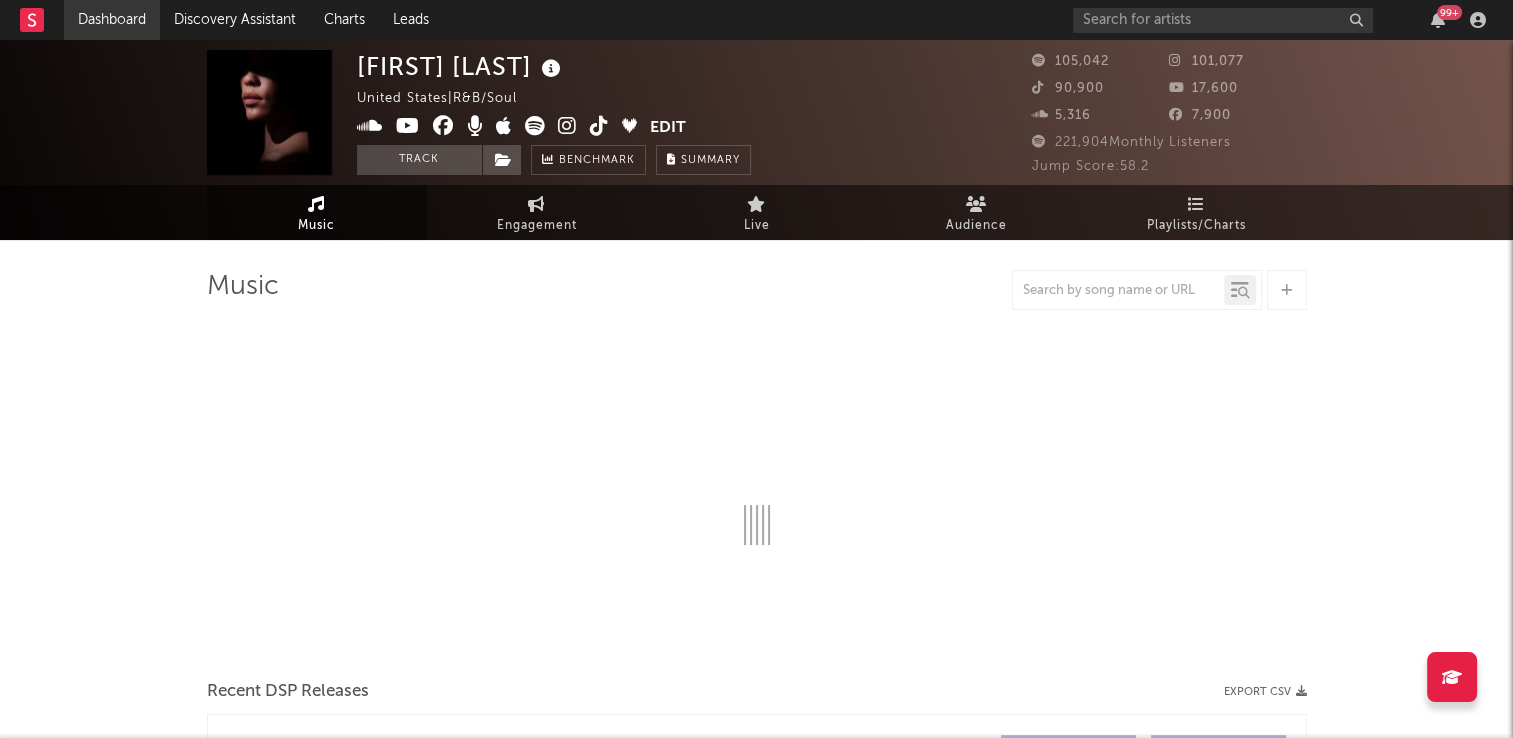 select on "6m" 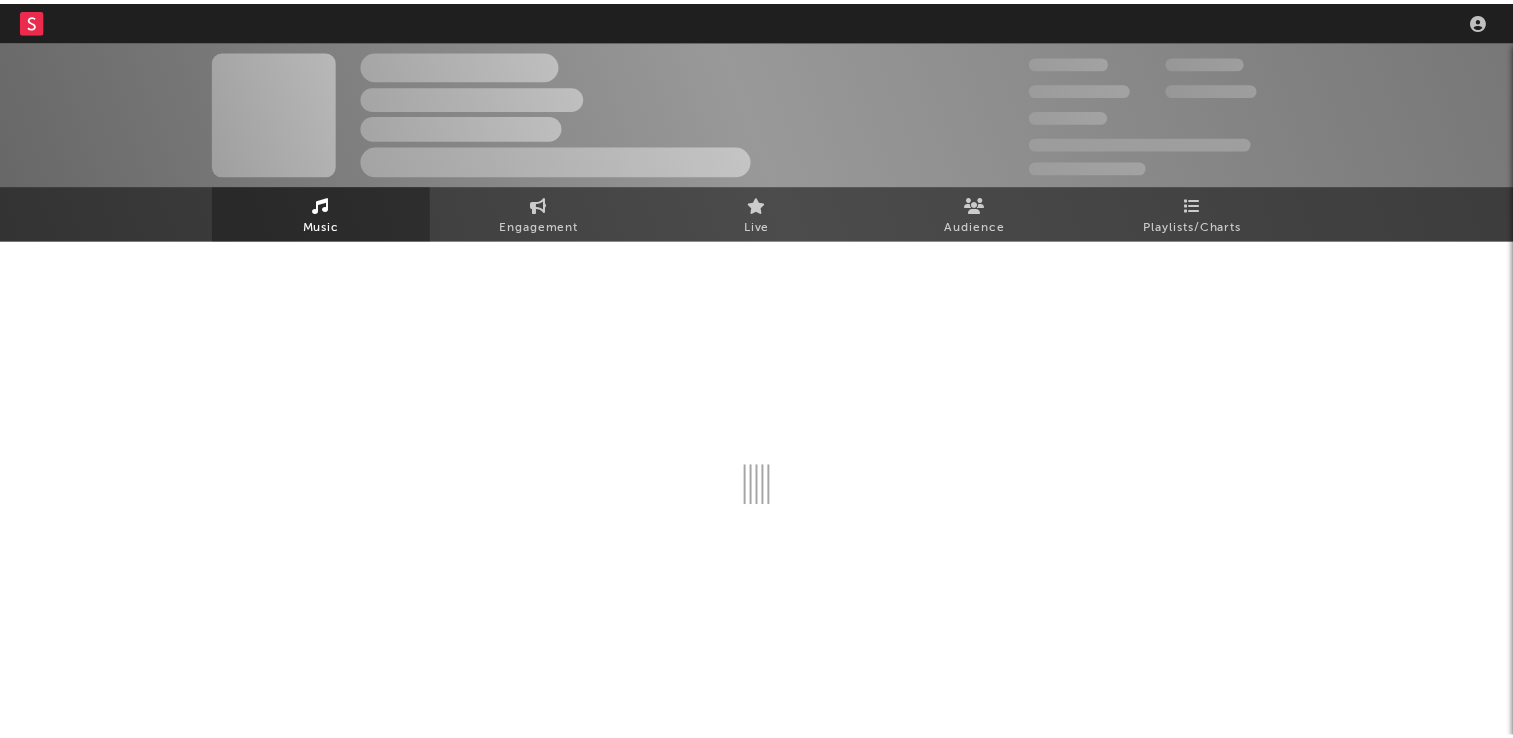 scroll, scrollTop: 0, scrollLeft: 0, axis: both 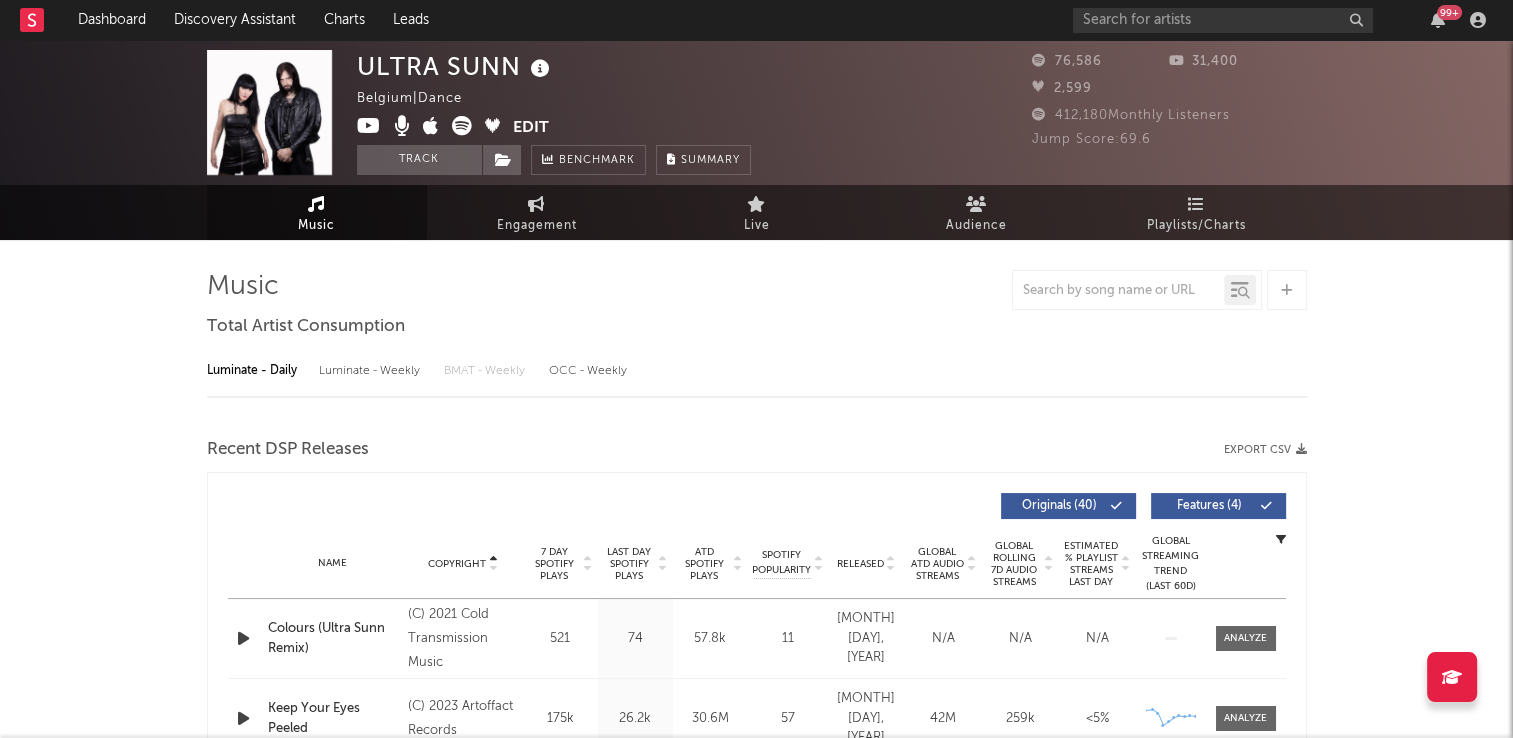 select on "6m" 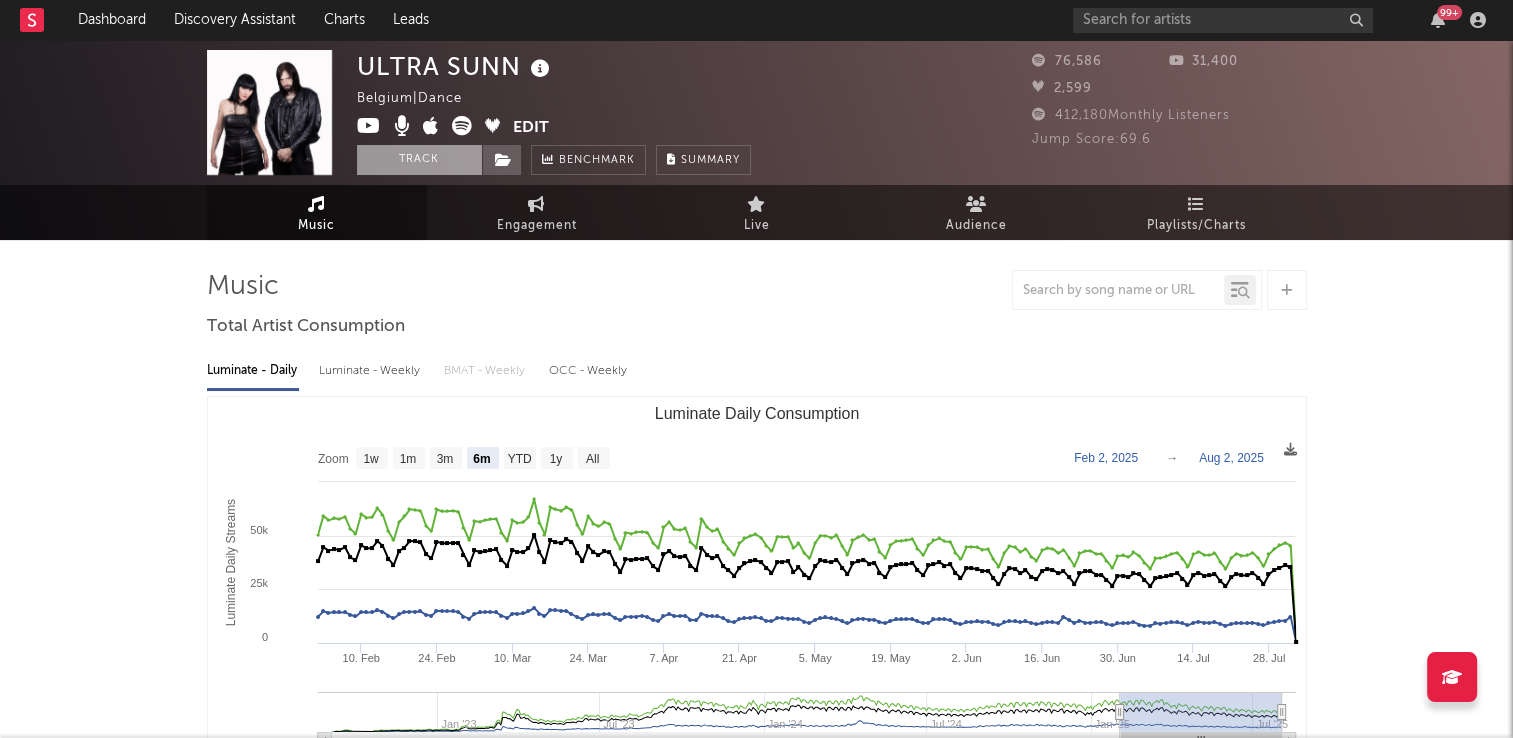 click on "Track" at bounding box center (419, 160) 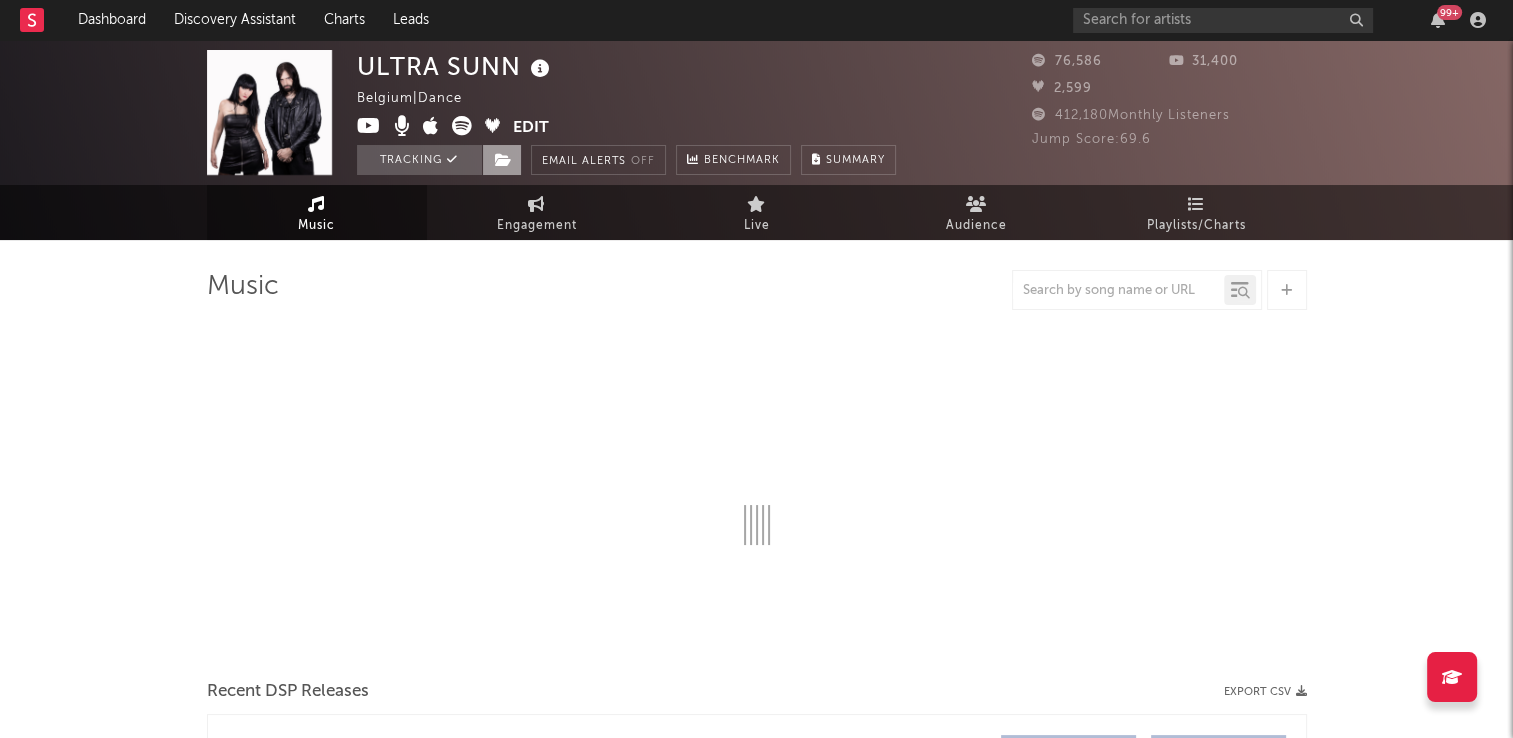 click at bounding box center [503, 160] 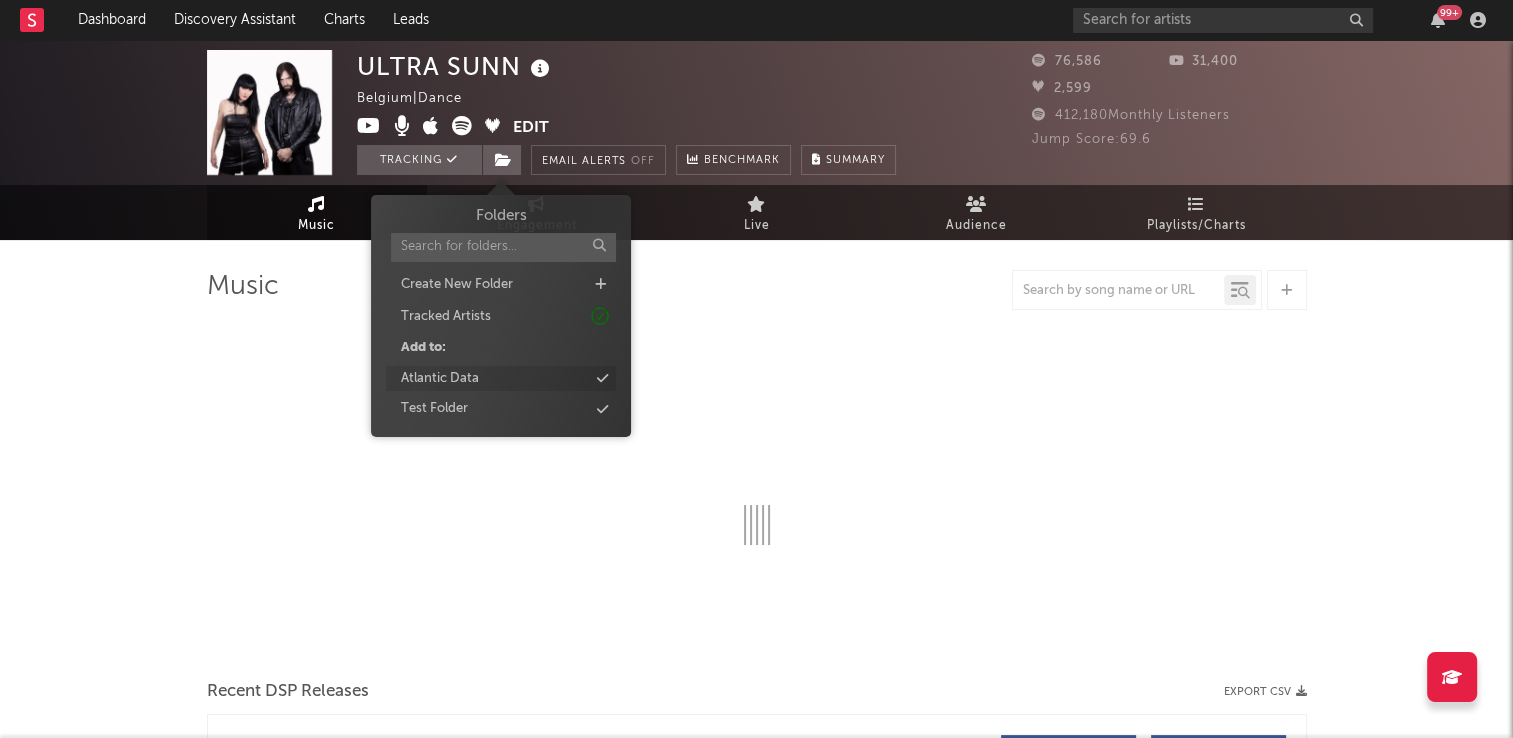 select on "6m" 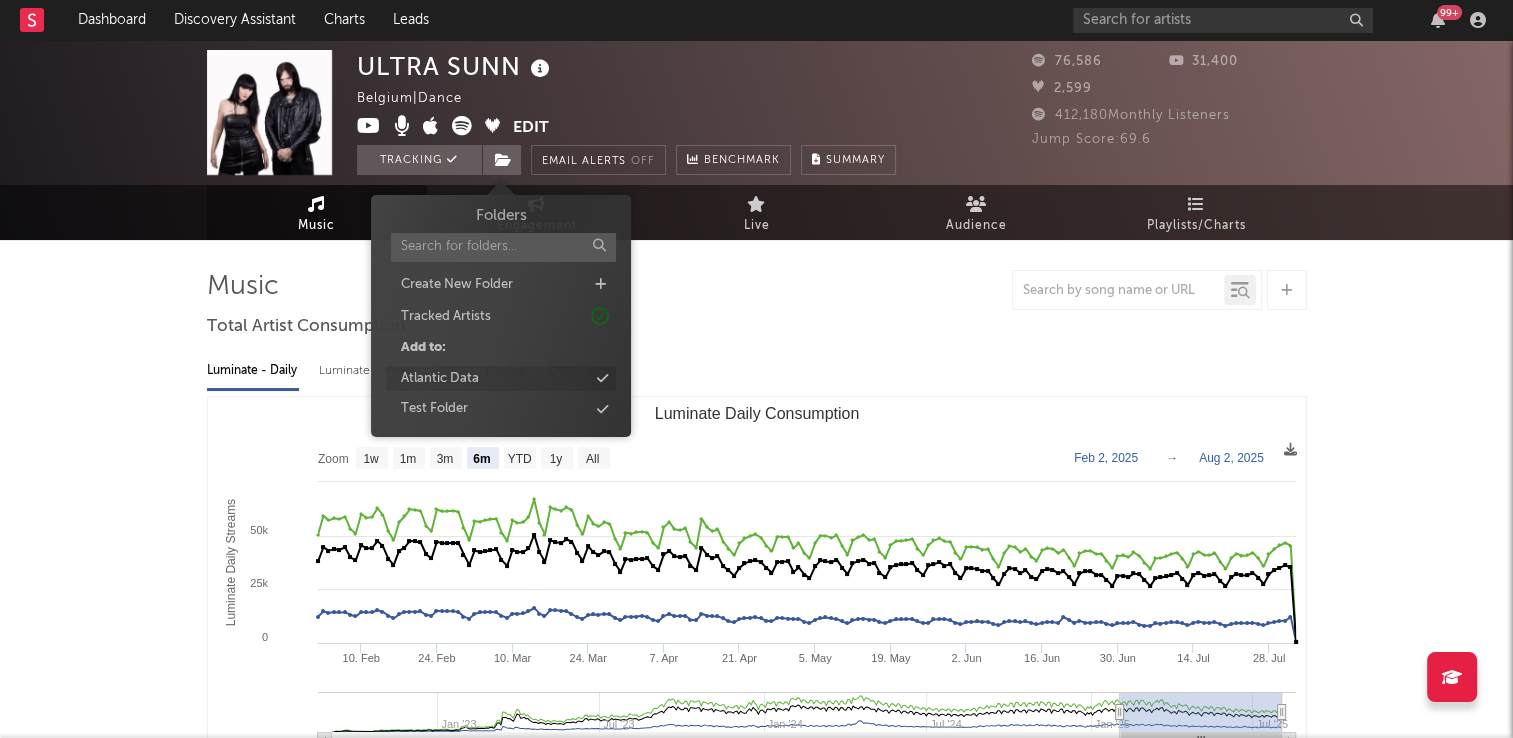 click on "Atlantic Data" at bounding box center [501, 379] 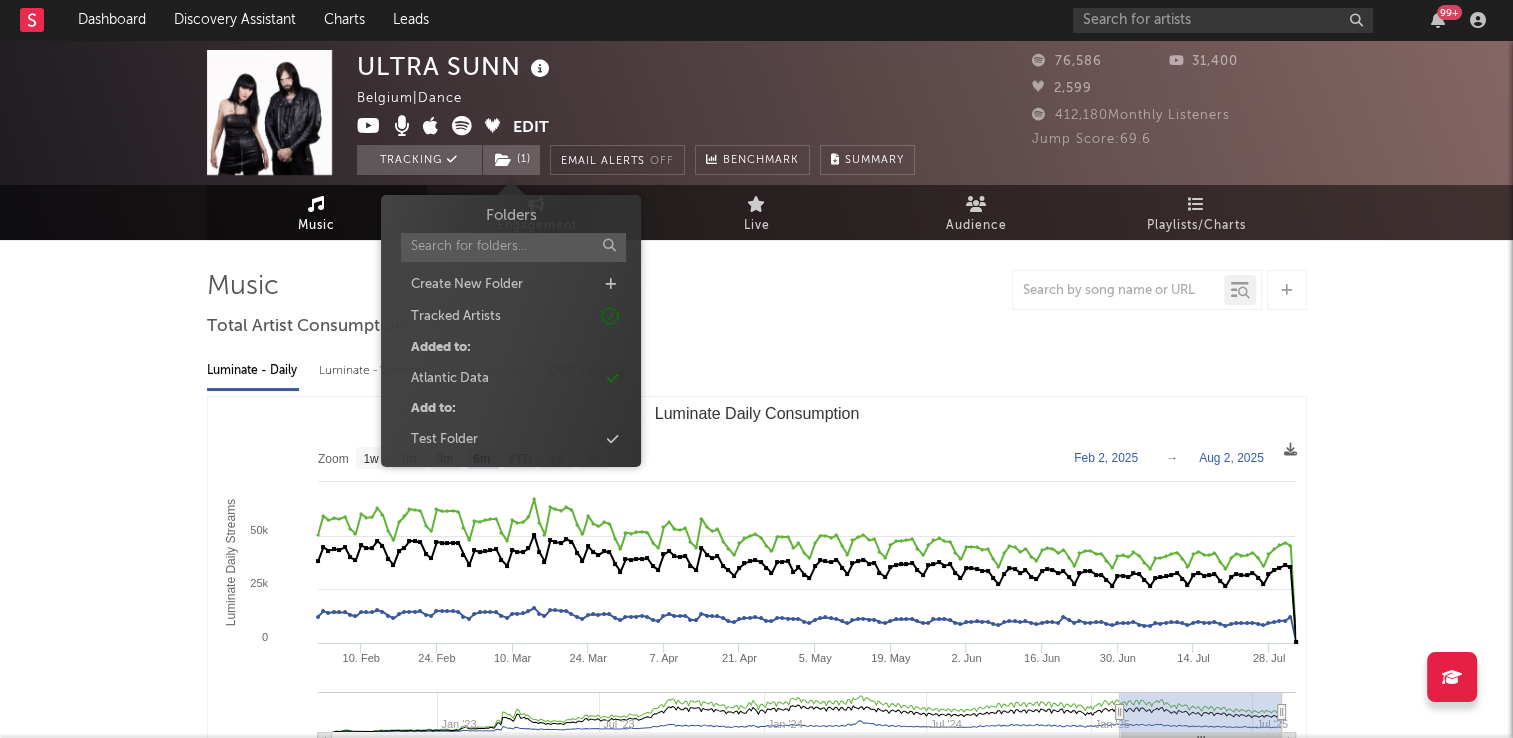 click on "Luminate - Daily Luminate - Weekly BMAT - Weekly OCC - Weekly" at bounding box center [757, 371] 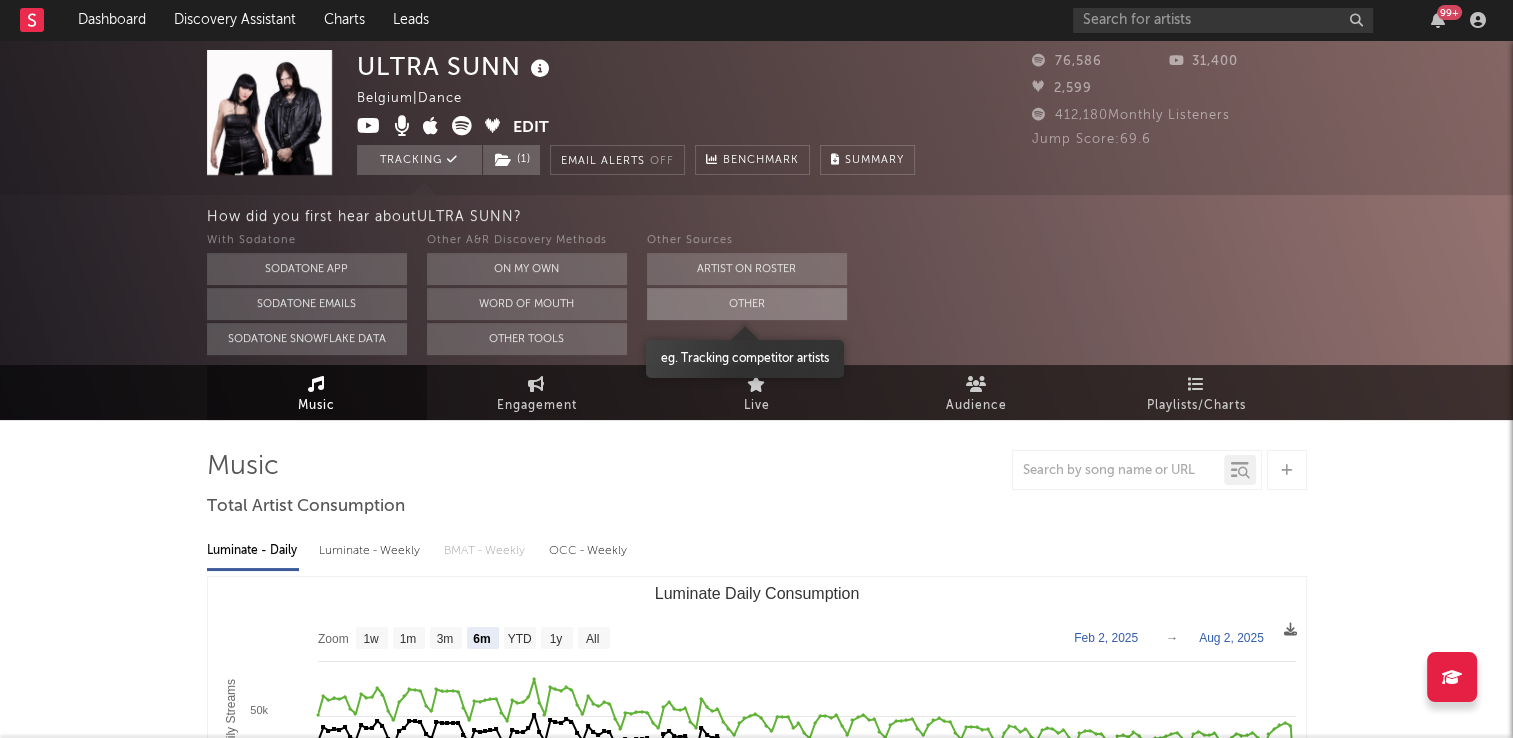click on "Other" at bounding box center (747, 304) 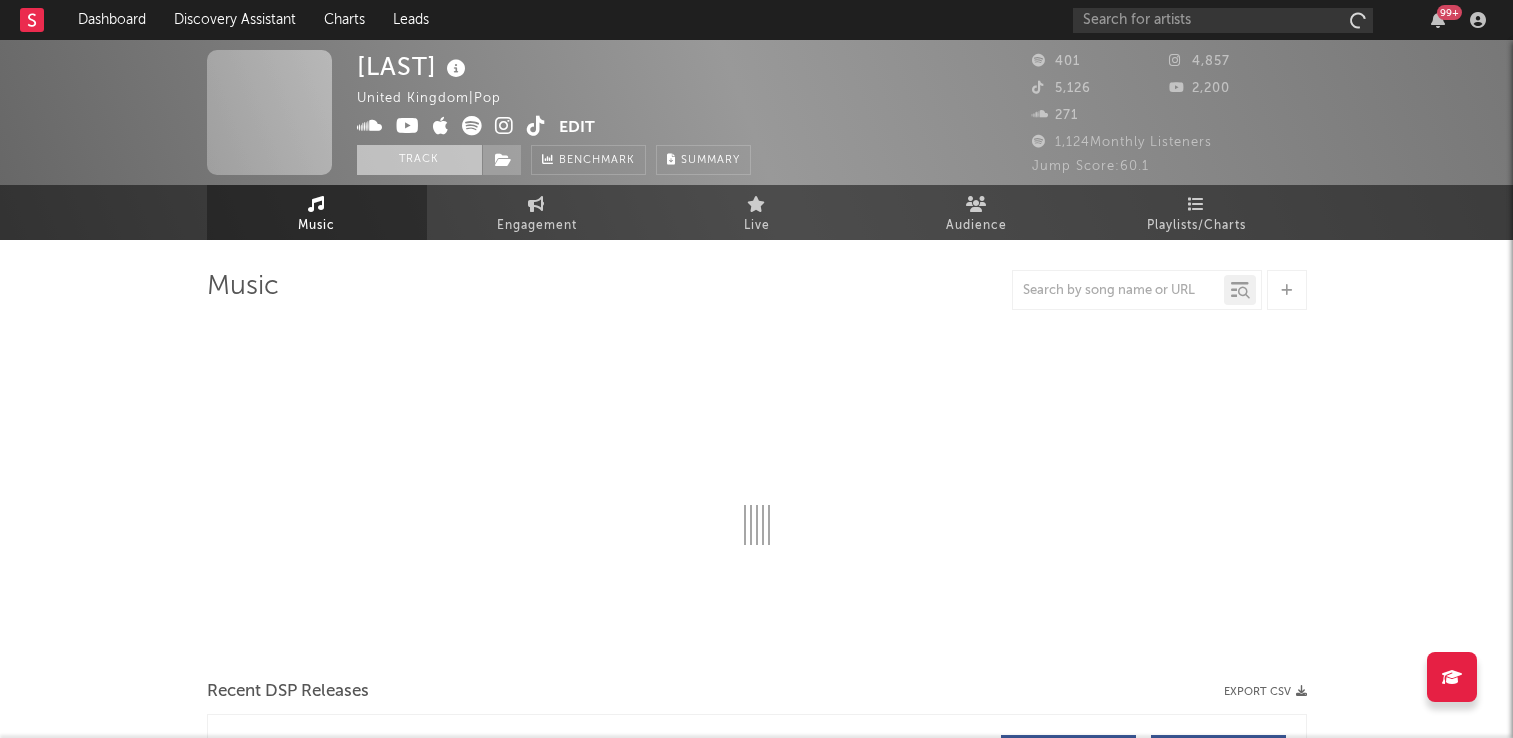 scroll, scrollTop: 0, scrollLeft: 0, axis: both 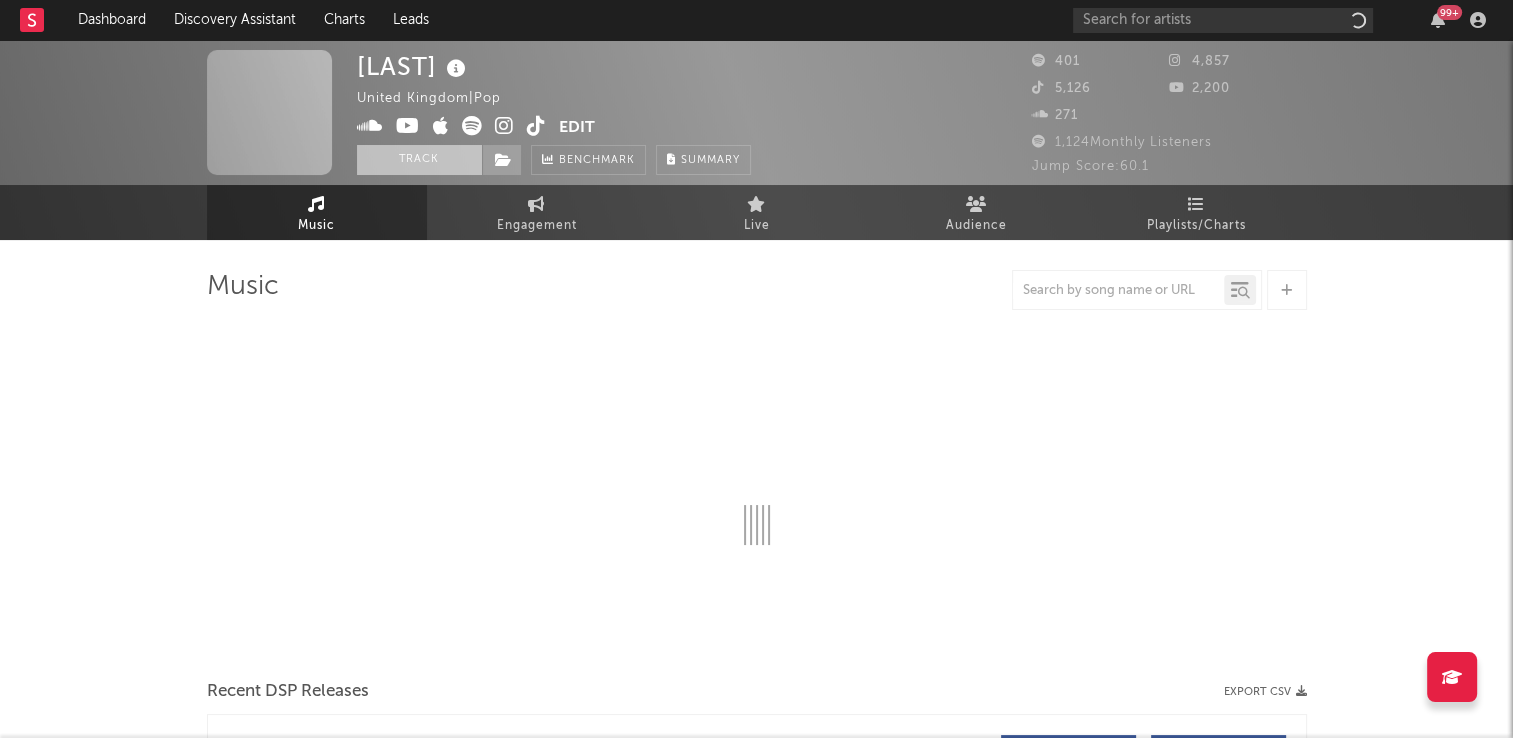 select on "6m" 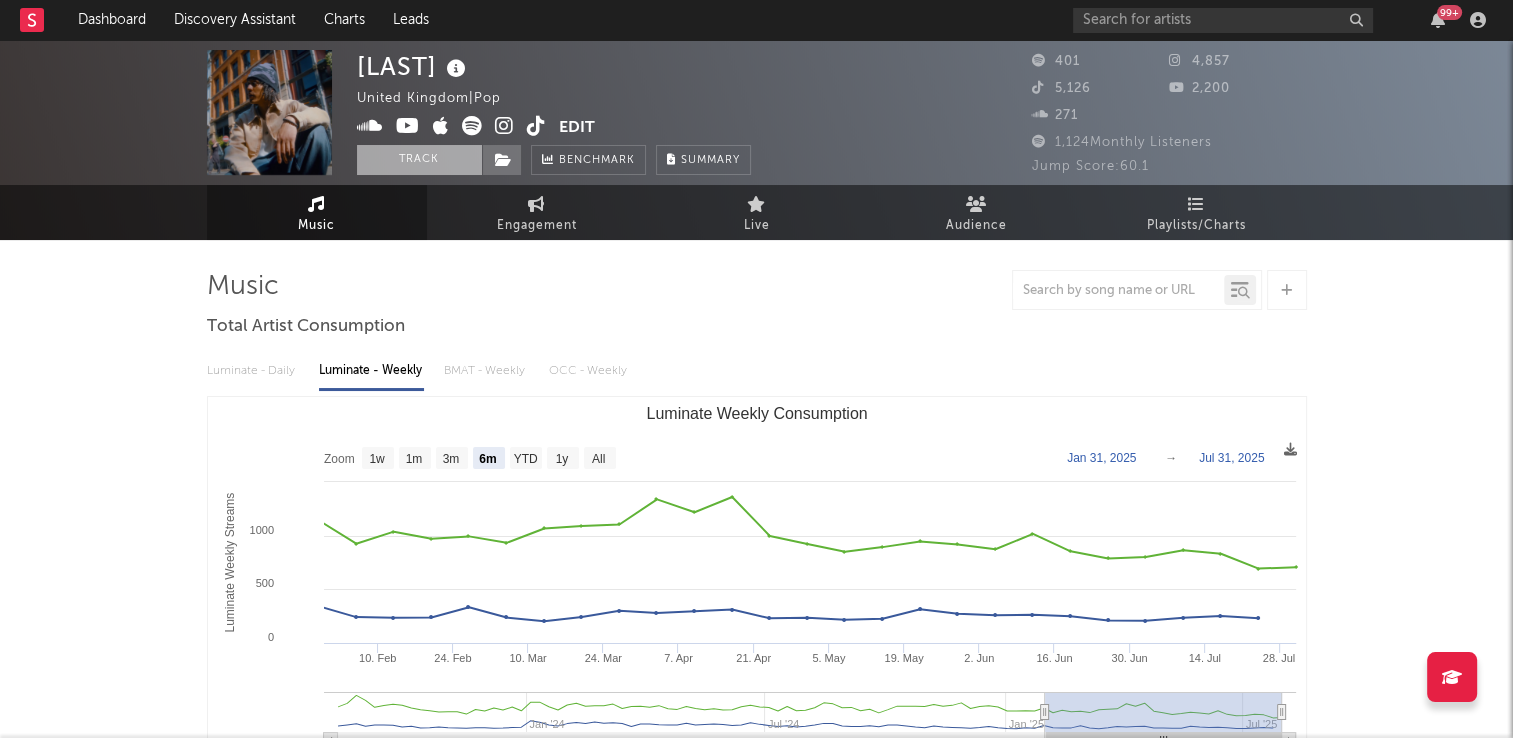 click on "Track" at bounding box center [419, 160] 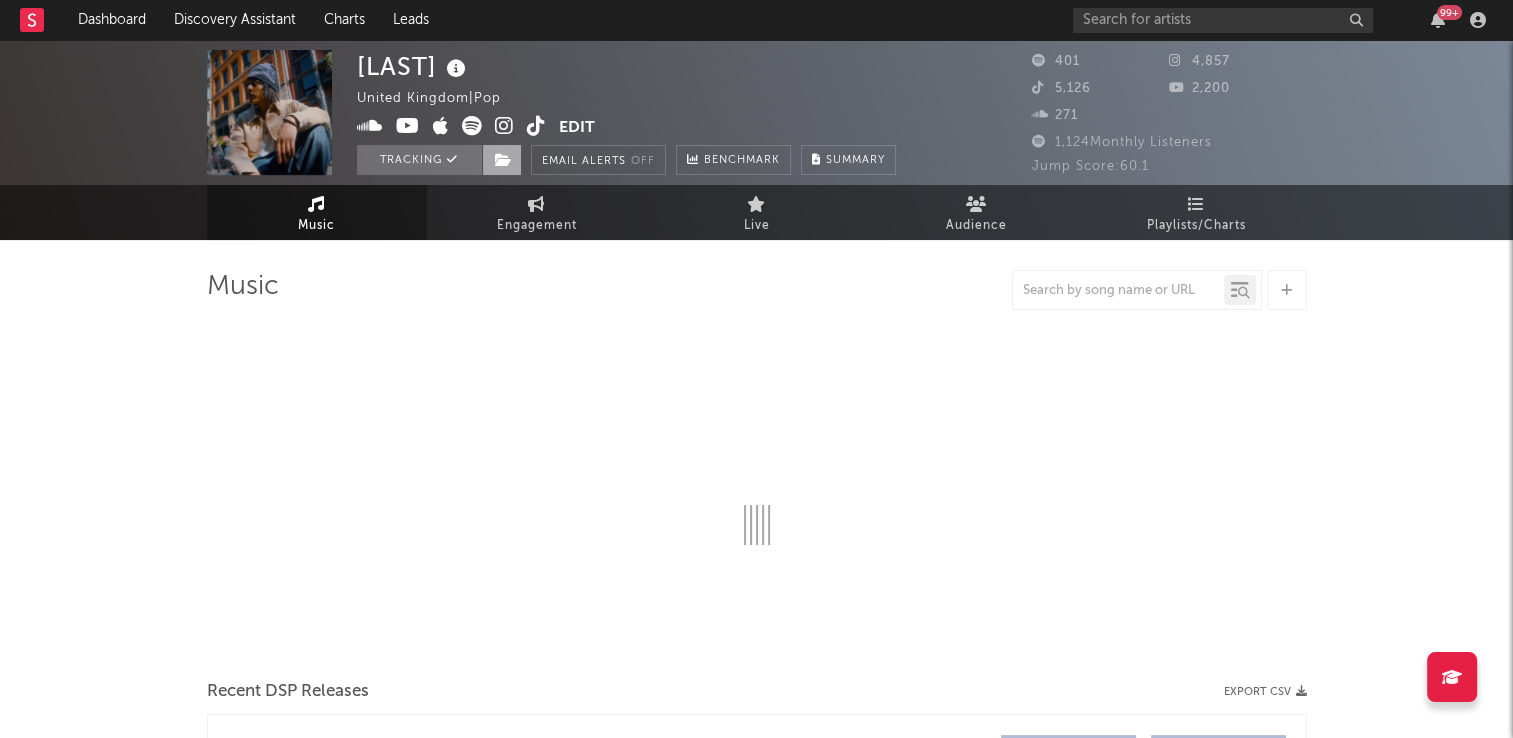 click at bounding box center (503, 160) 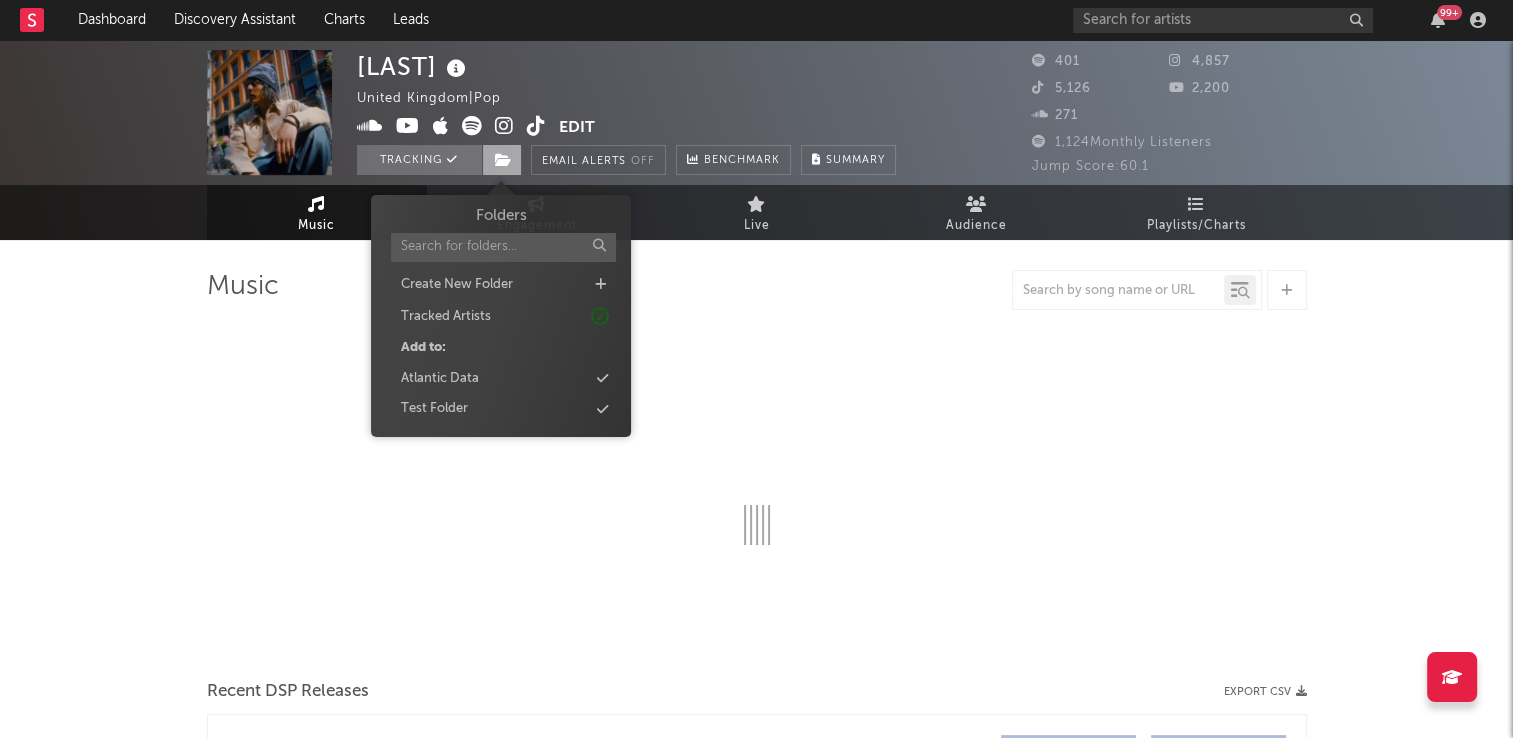select on "6m" 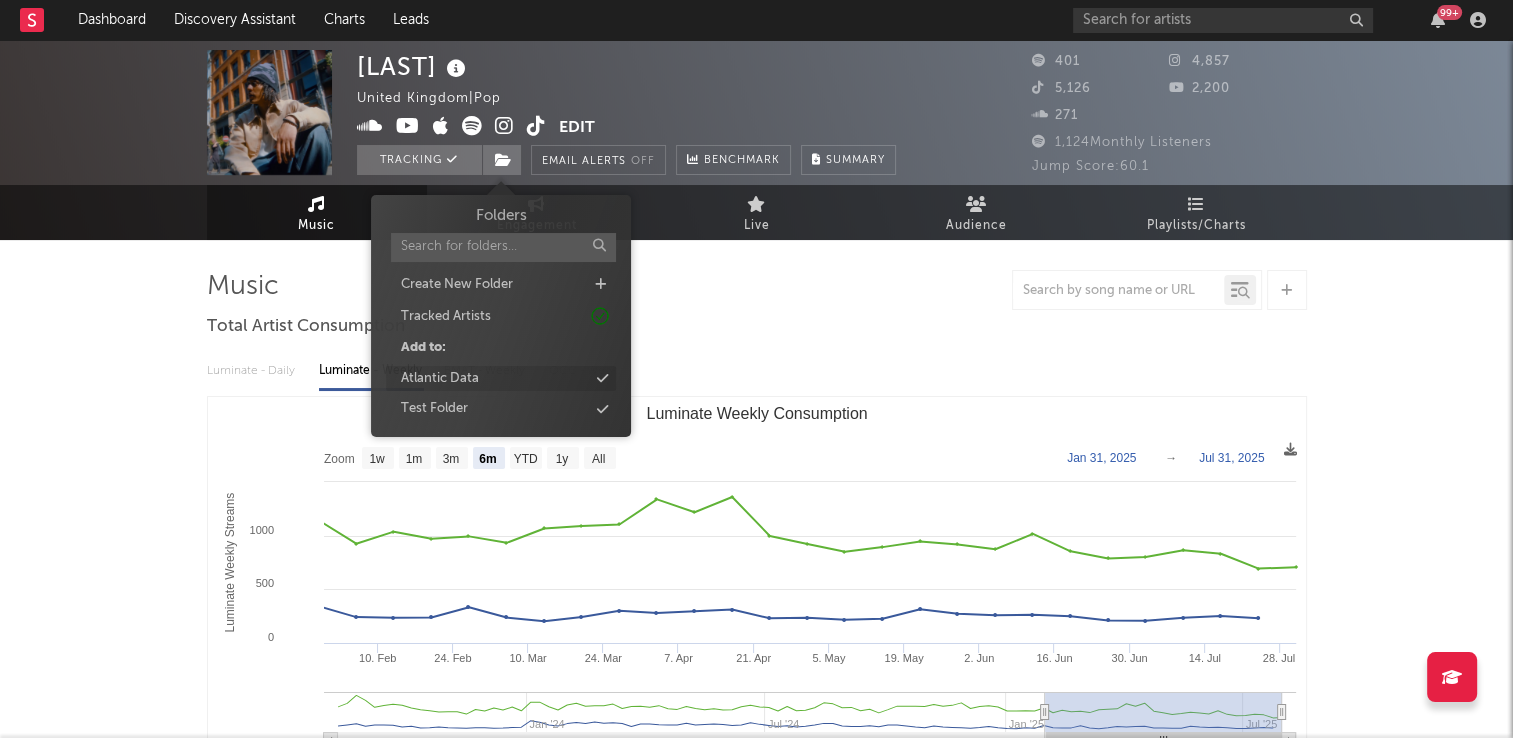 click on "Atlantic Data" at bounding box center (440, 379) 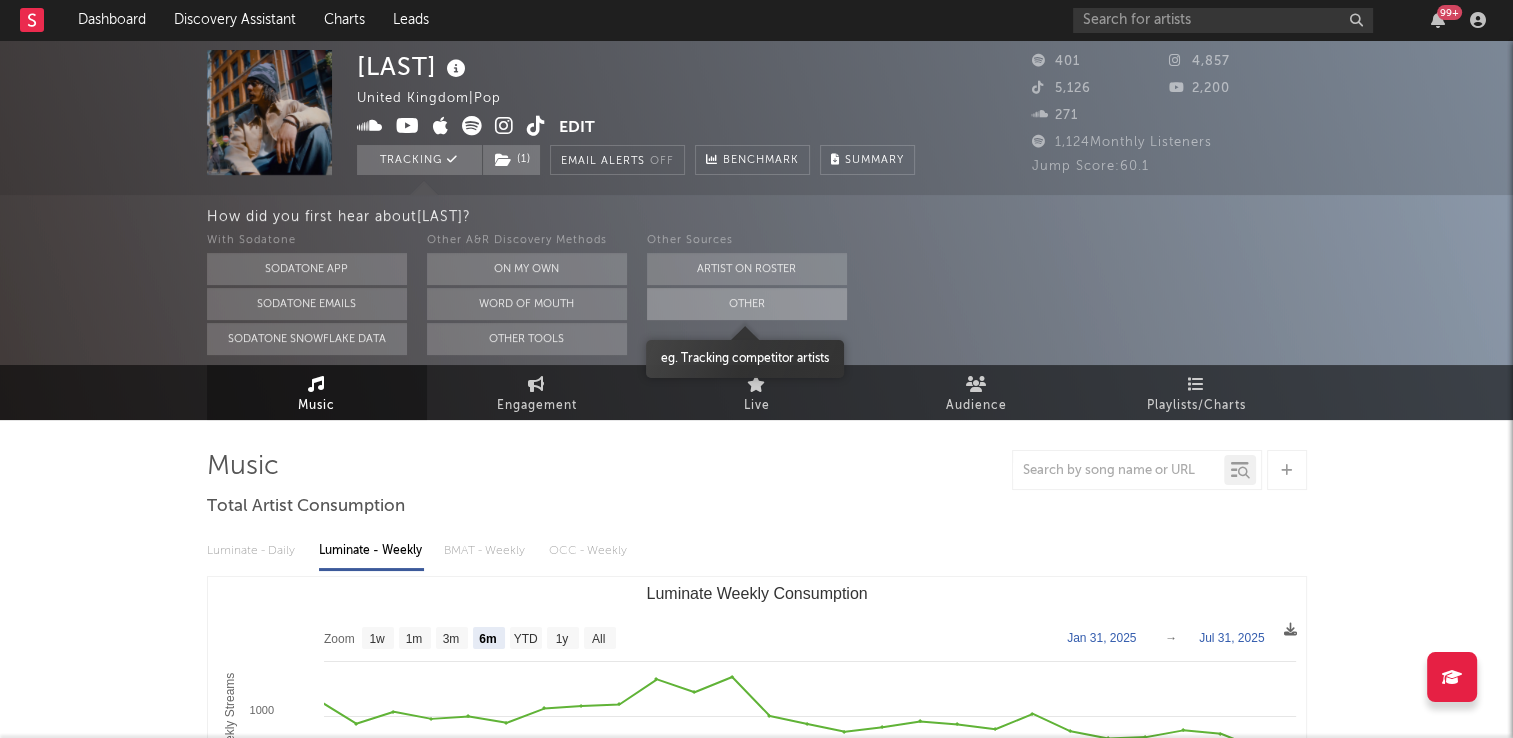 click on "Other" at bounding box center [747, 304] 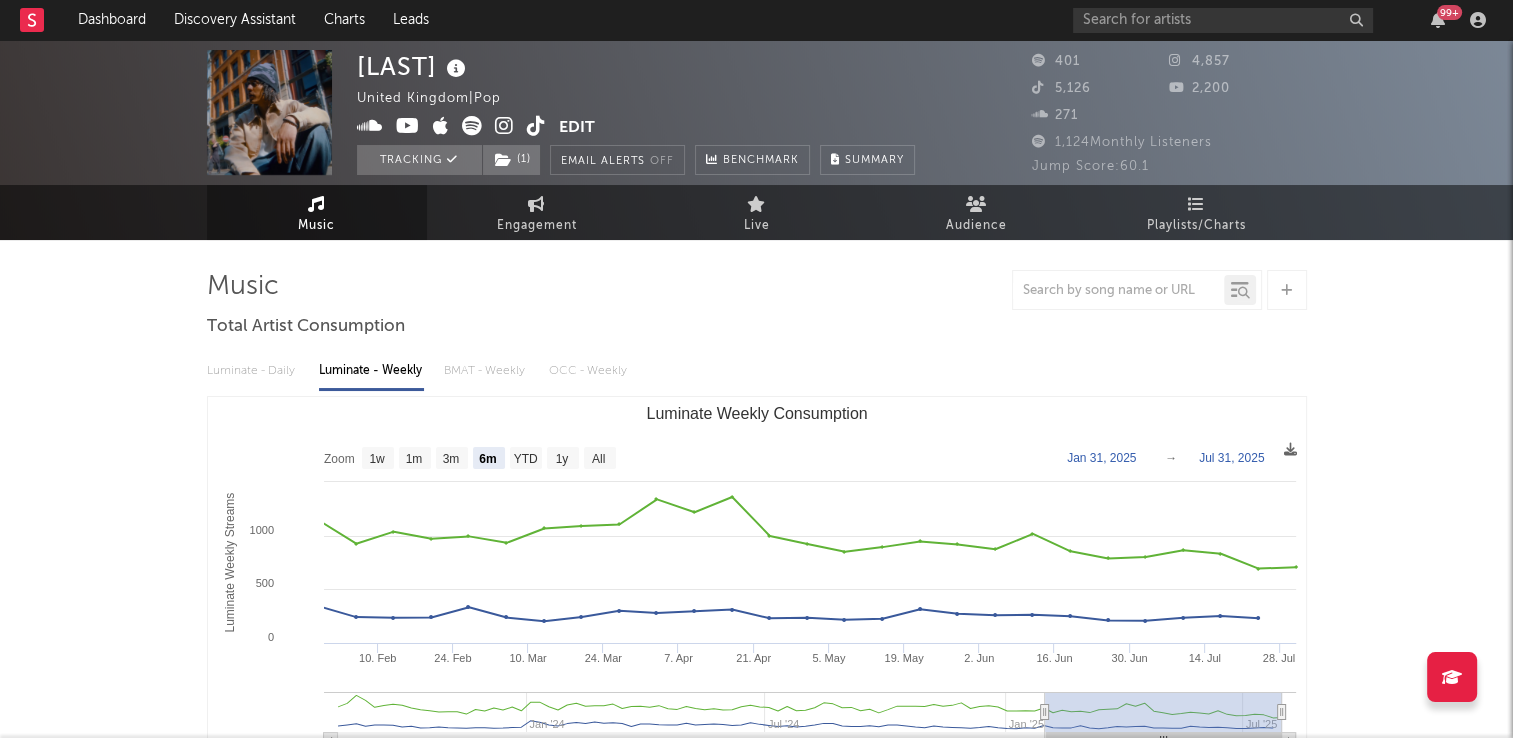 click at bounding box center (456, 69) 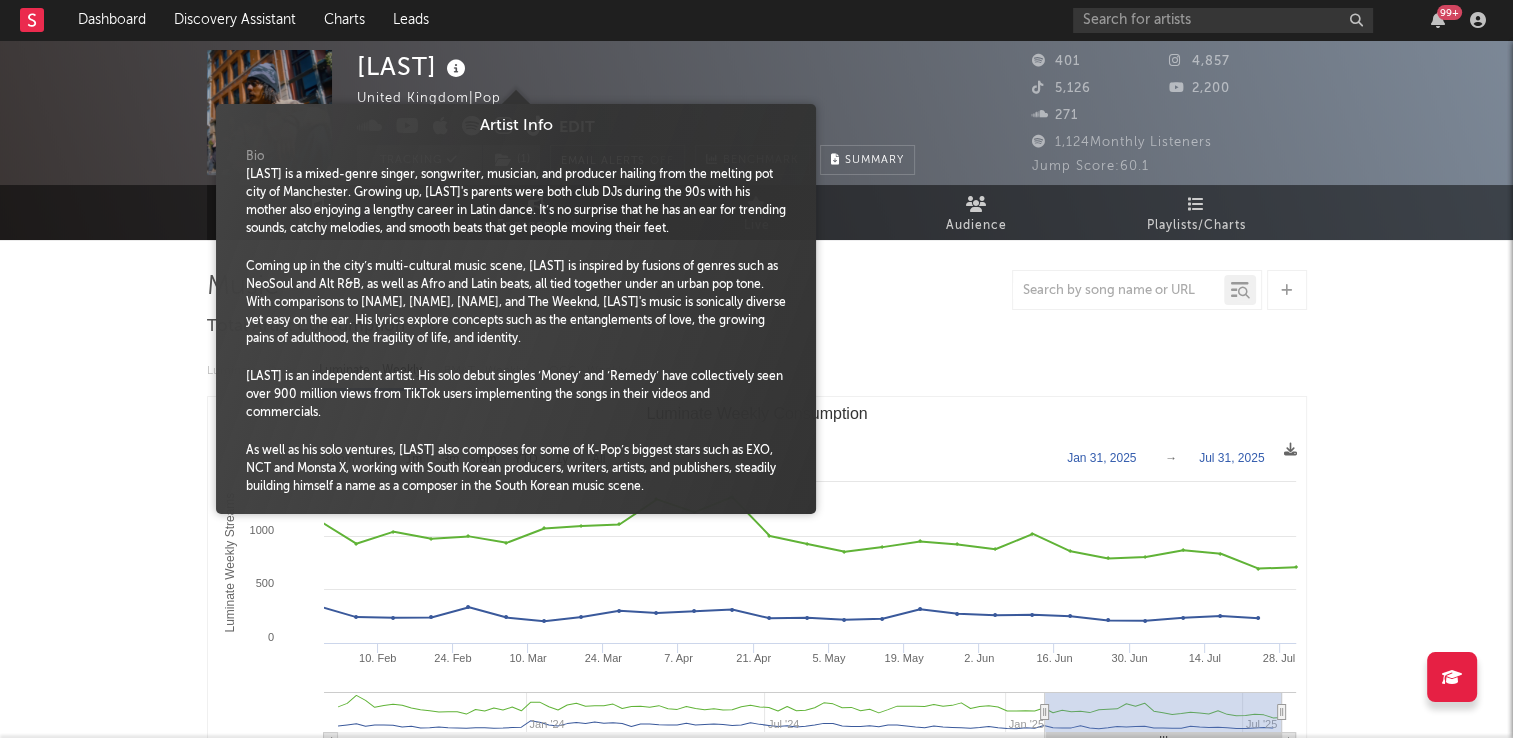 click on "[LAST] United Kingdom | Pop Edit Tracking ( 1 ) Email Alerts Off Benchmark Summary" at bounding box center [636, 112] 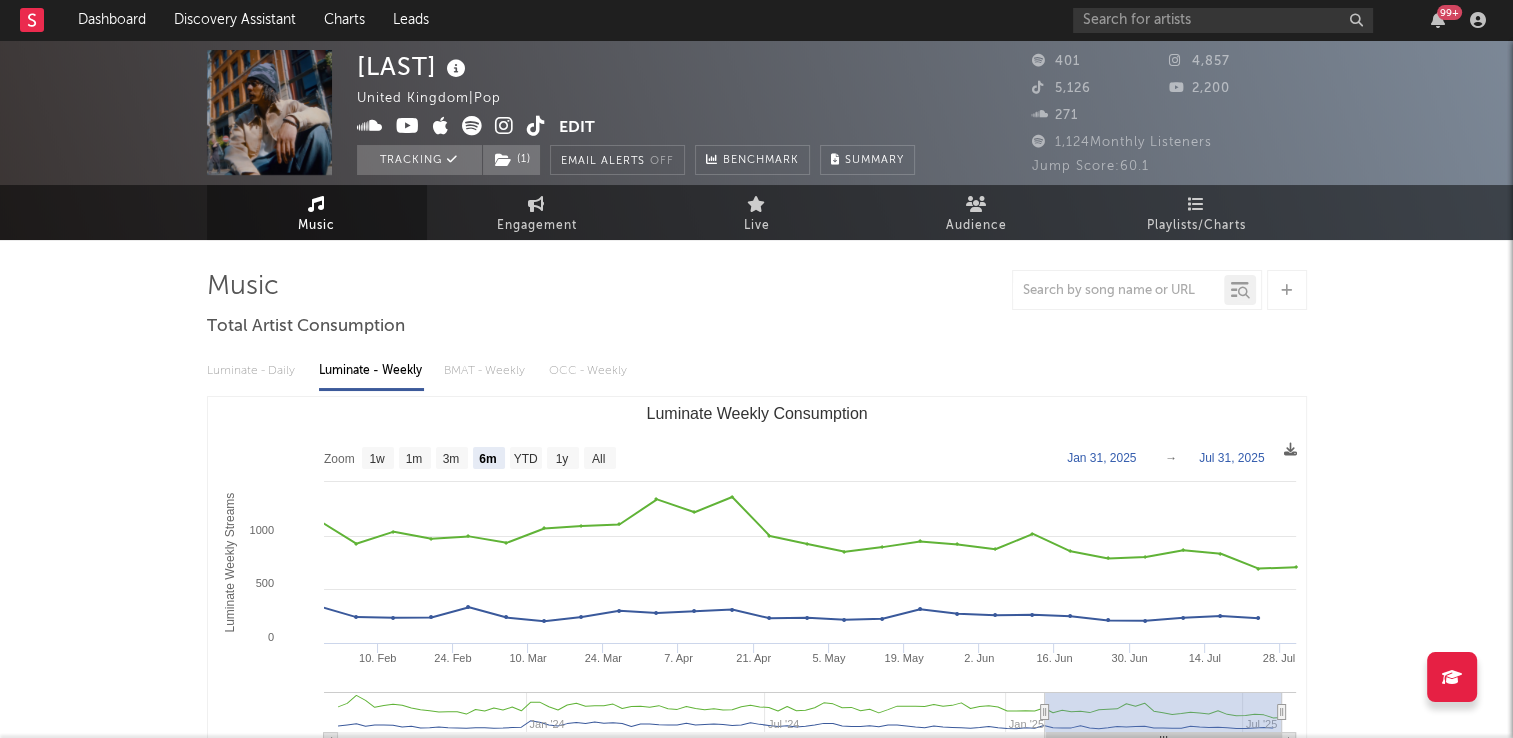 click at bounding box center (536, 126) 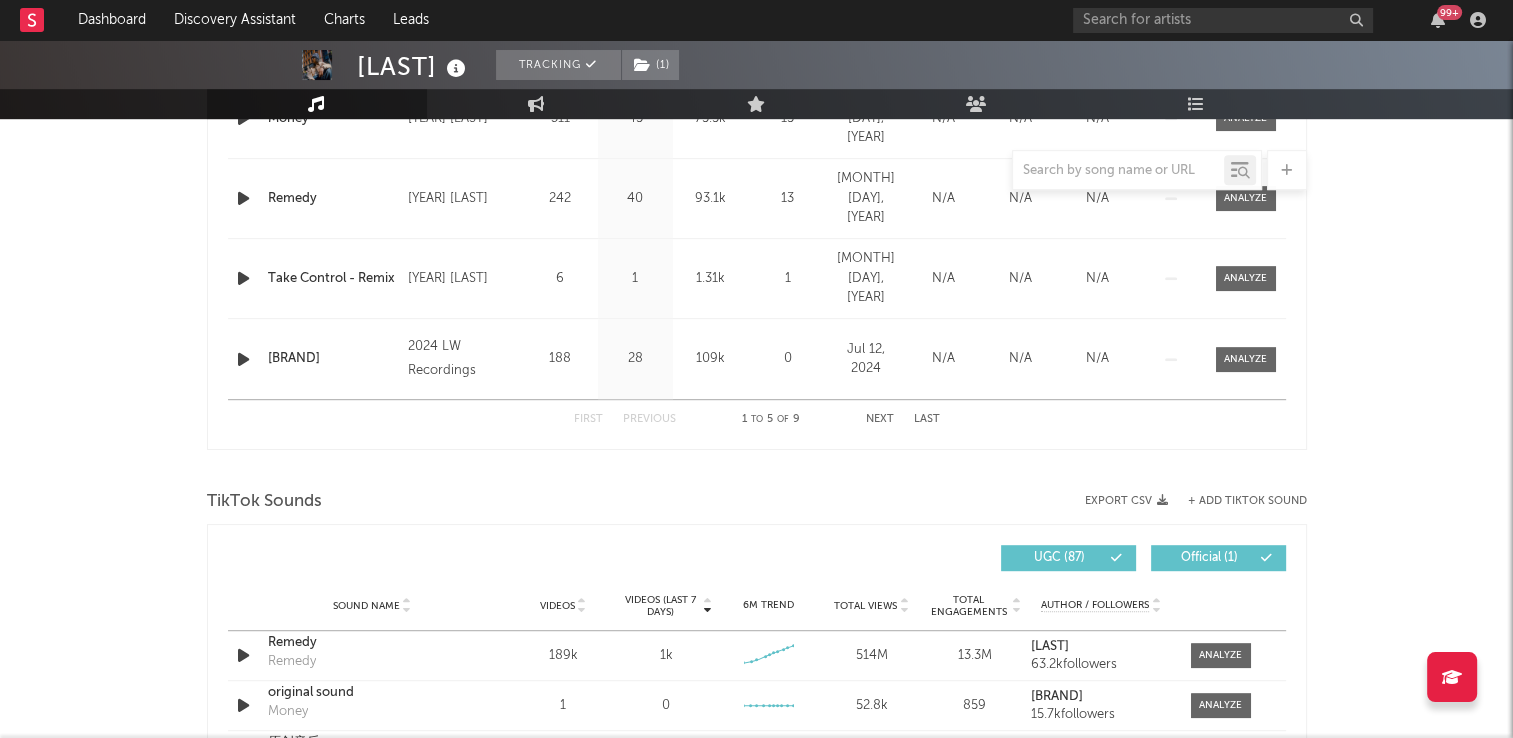 scroll, scrollTop: 800, scrollLeft: 0, axis: vertical 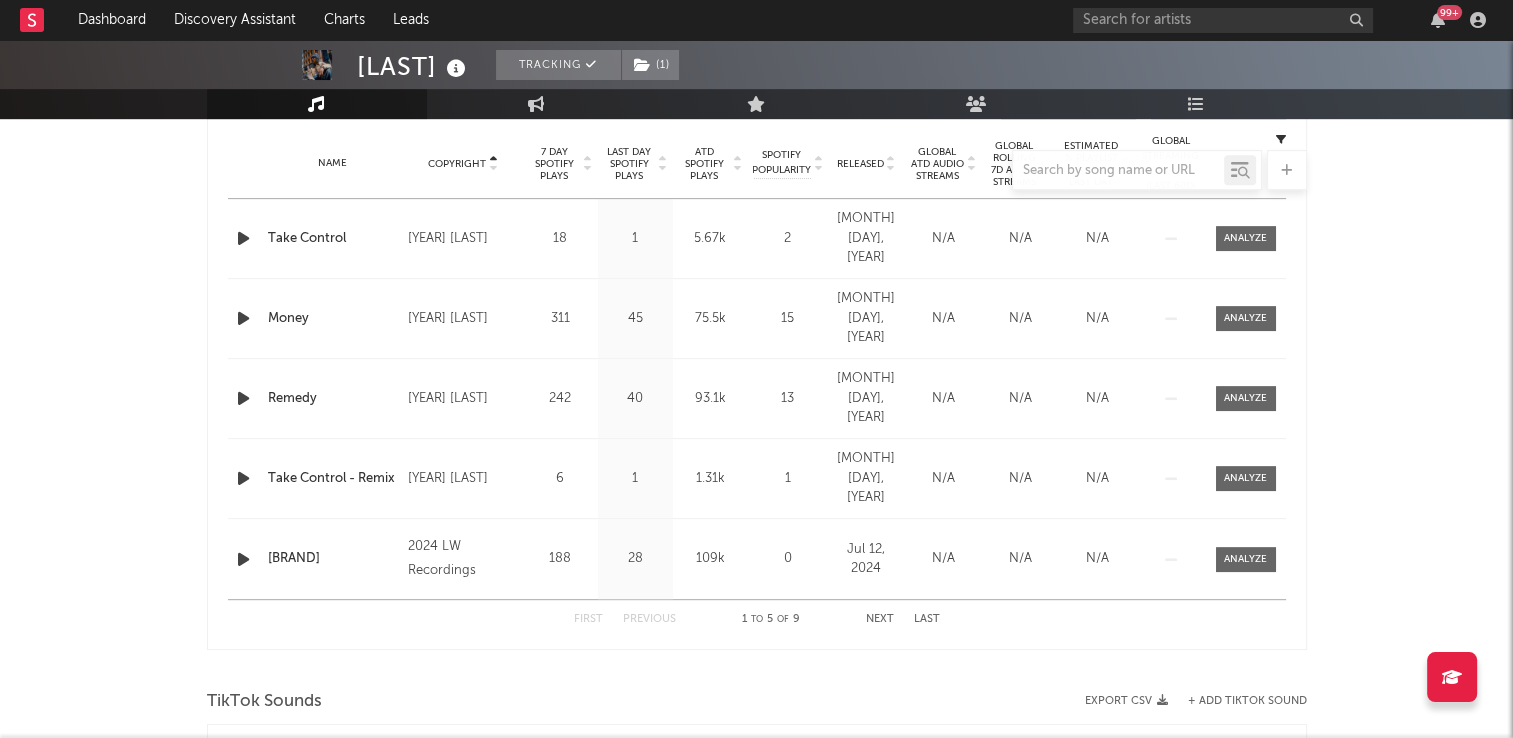 click on "[LAST] United Kingdom | Pop Edit Tracking ( 1 ) Email Alerts Off Benchmark Summary 401 4,857 5,126 2,200 271 1,124 Monthly Listeners Jump Score: 60.1 Music Engagement Live Audience Playlists/Charts Music Total Artist Consumption Luminate - Daily Luminate - Weekly BMAT - Weekly OCC - Weekly Zoom 1w 1m 3m 6m YTD 1y All 2025-01-31 2025-07-31 Created with Highcharts 10.3.3 Luminate Weekly Streams Luminate Weekly Consumption 10. Feb 24. Feb 10. Mar 24. Mar 7. Apr 21. Apr 5. May 19. May 2. Jun 16. Jun 30. Jun 14. Jul 28. Jul Jan '24 Jan '25 Jul '24 Jul '25 0 500 1000 1500 Zoom 1w 1m 3m 6m YTD 1y All Jan 31, 2025 → Jul 31, 2025 US Streaming On-Demand Audio Global Streaming On-Demand Audio Thursday, Apr 17, 2025 ​ US Streaming On-Demand Audio : 312 ​ Global Streaming On-Demand Audio : 1,361 ​ Recent DSP Releases Export CSV Copyright Copyright 7 Day Spotify Plays Last Day Spotify Plays ATD Spotify Plays Spotify Popularity Released Global ATD Audio Streams Spotify Popularity Originals" at bounding box center (756, 750) 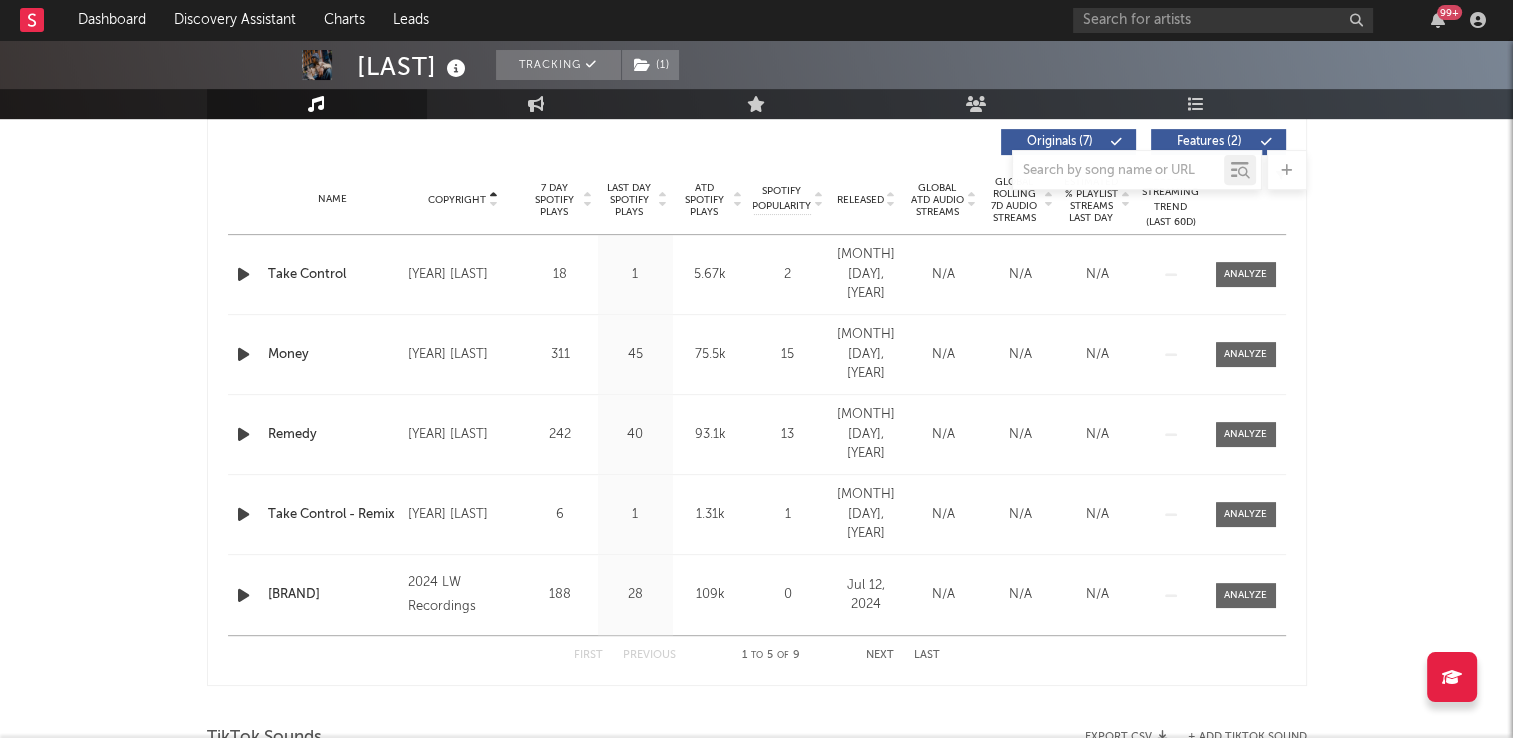 scroll, scrollTop: 800, scrollLeft: 0, axis: vertical 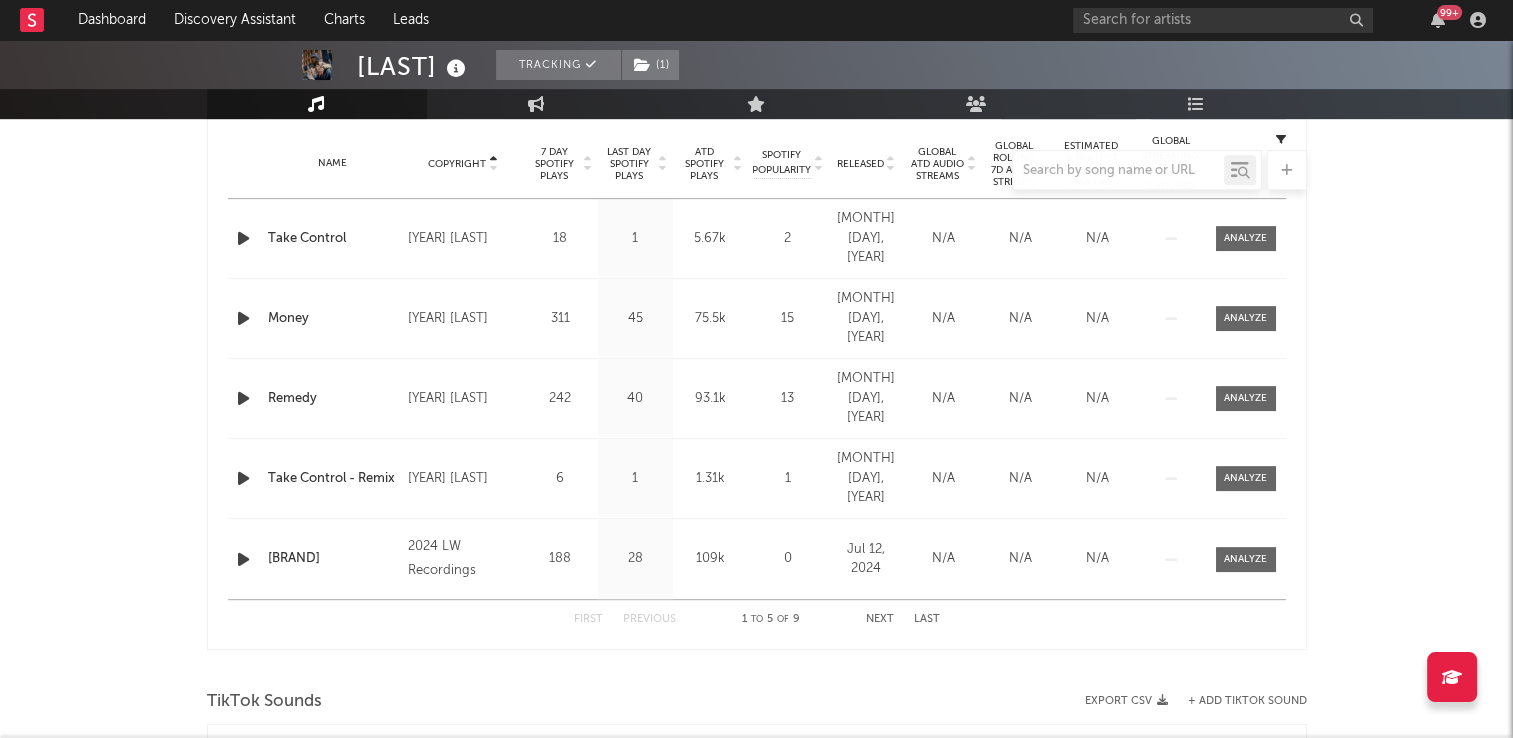 click on "Next" at bounding box center (880, 619) 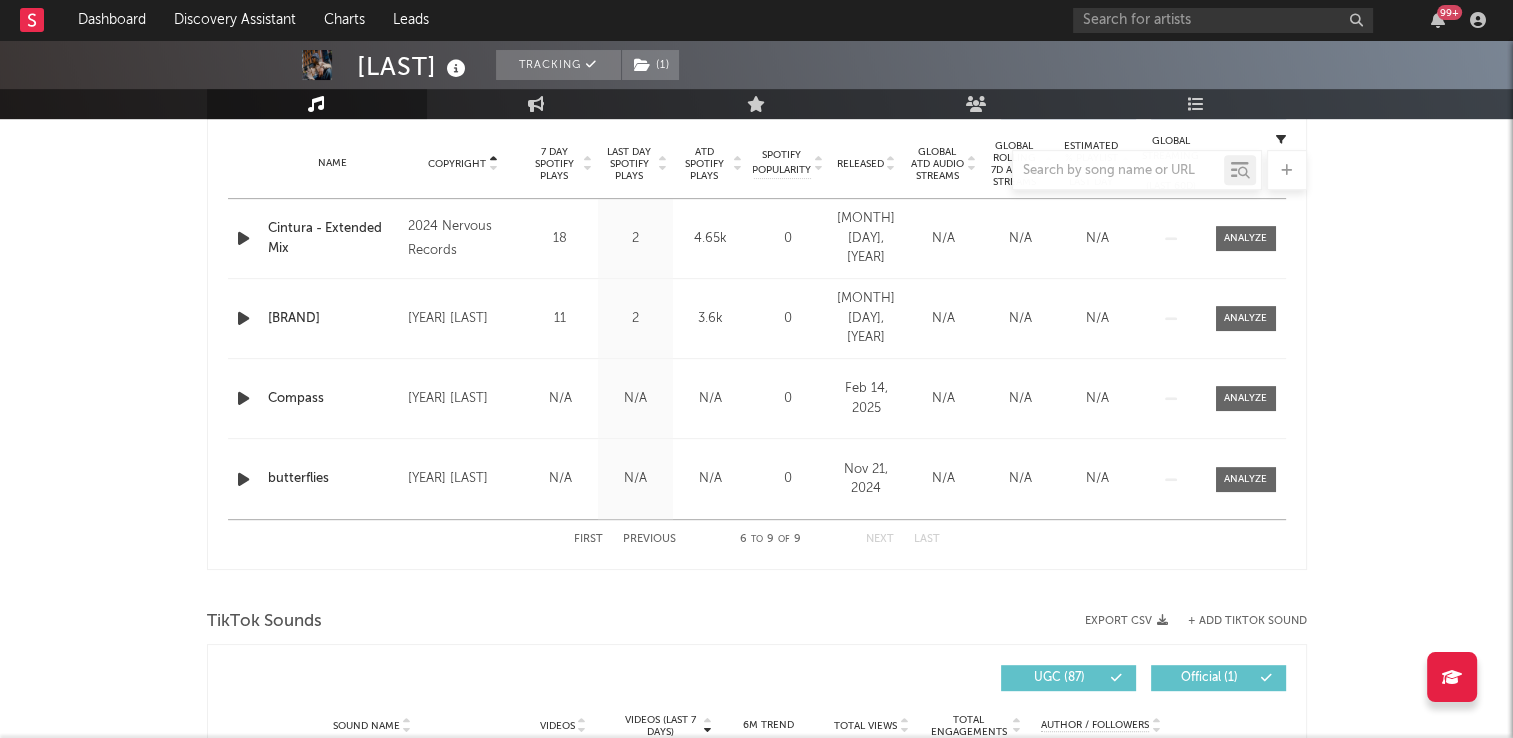 click at bounding box center [757, 170] 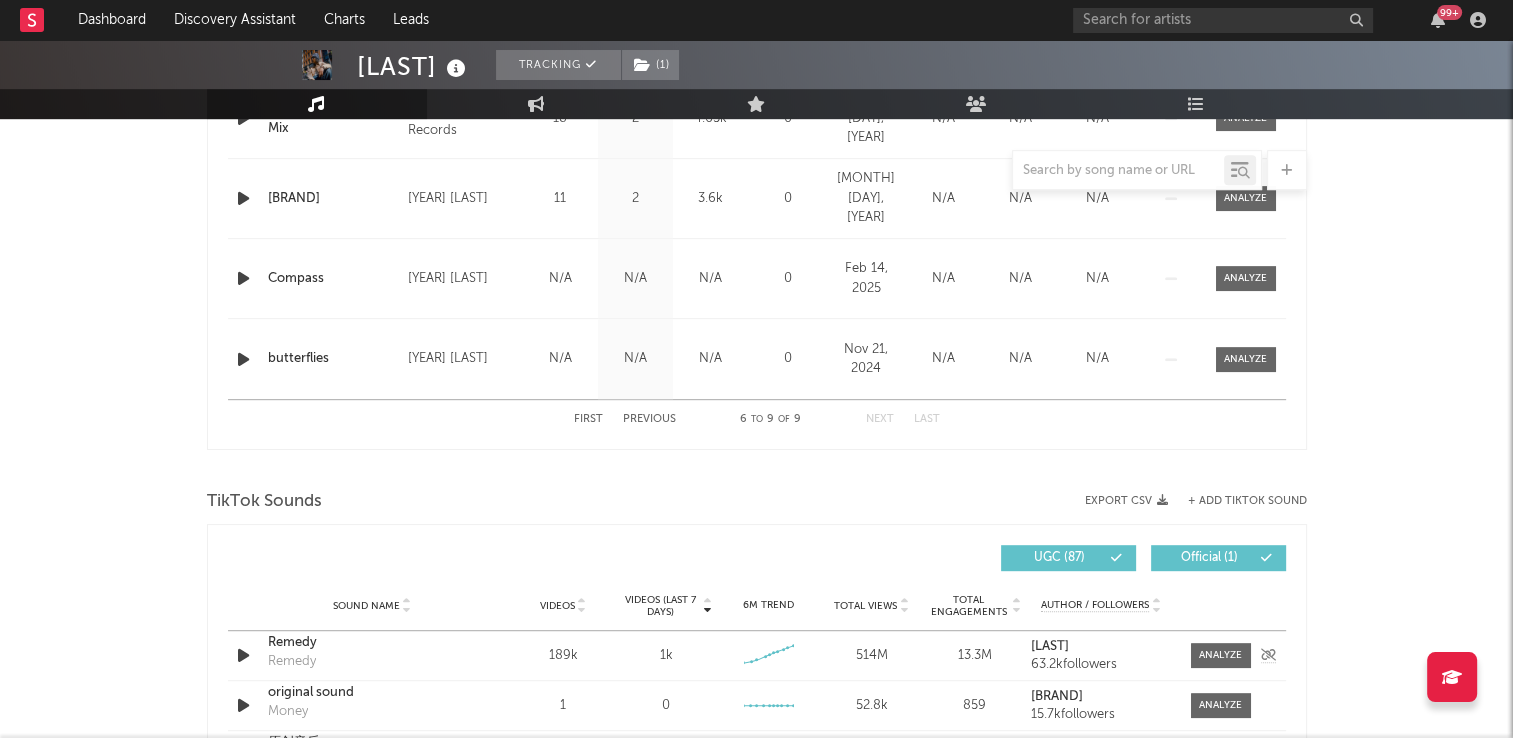 scroll, scrollTop: 1100, scrollLeft: 0, axis: vertical 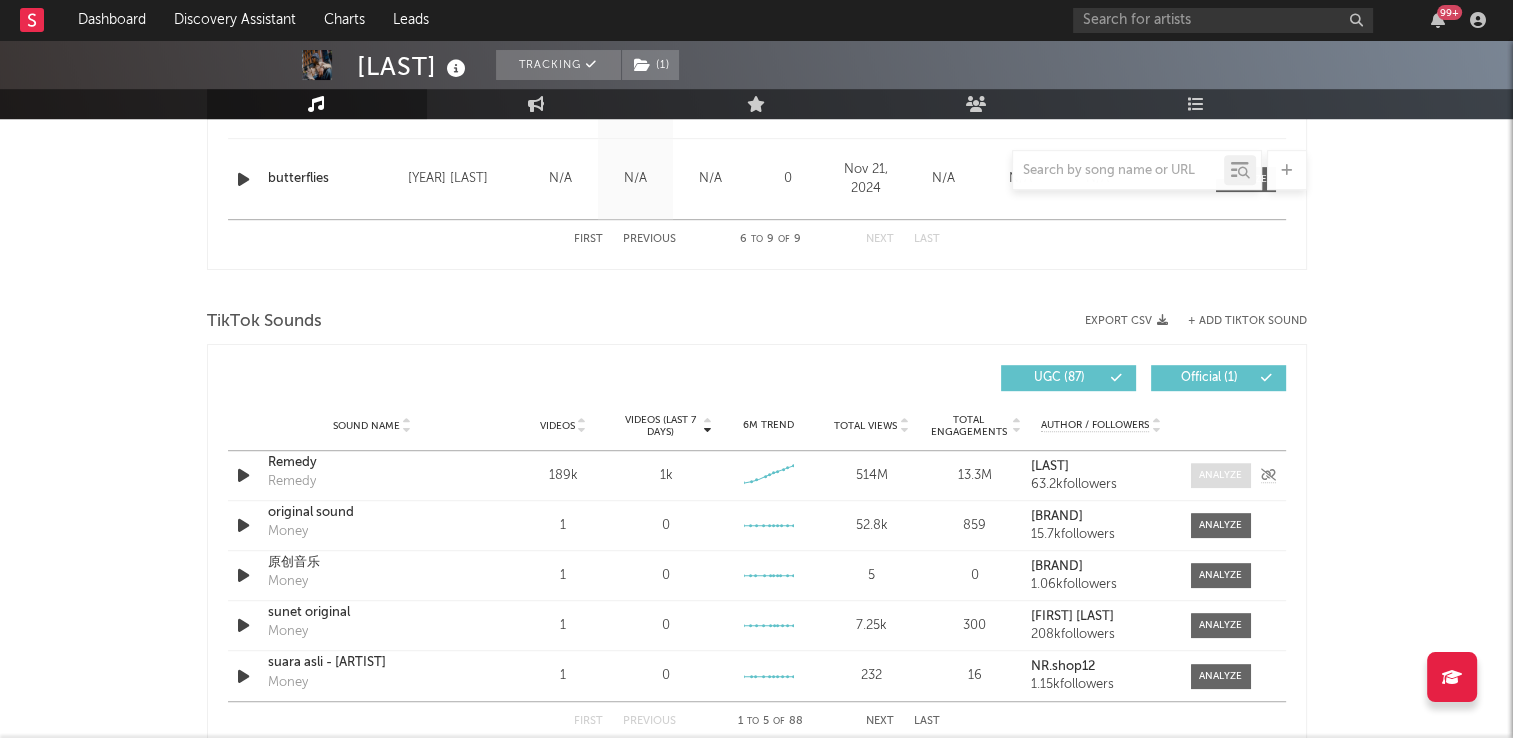 click at bounding box center [1220, 475] 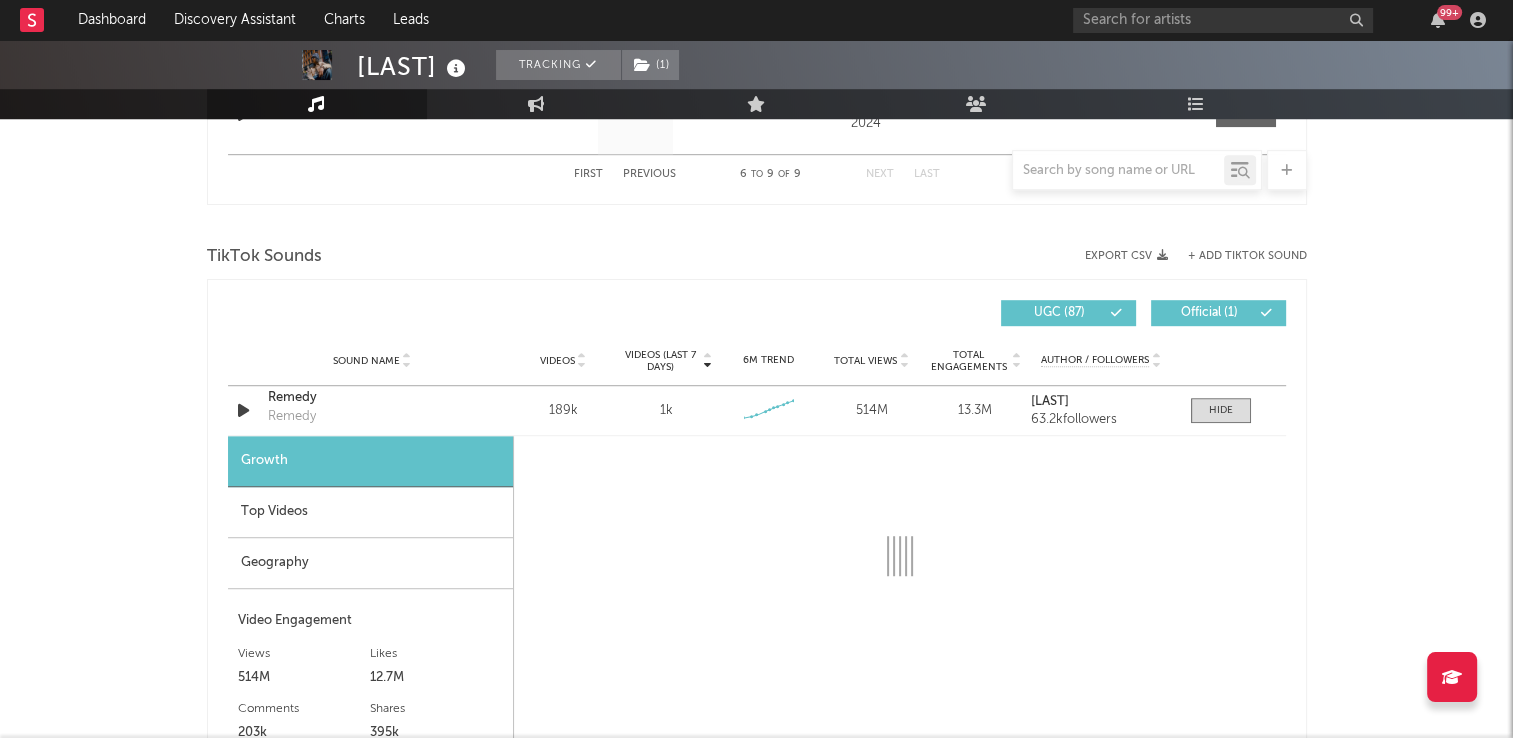 scroll, scrollTop: 1300, scrollLeft: 0, axis: vertical 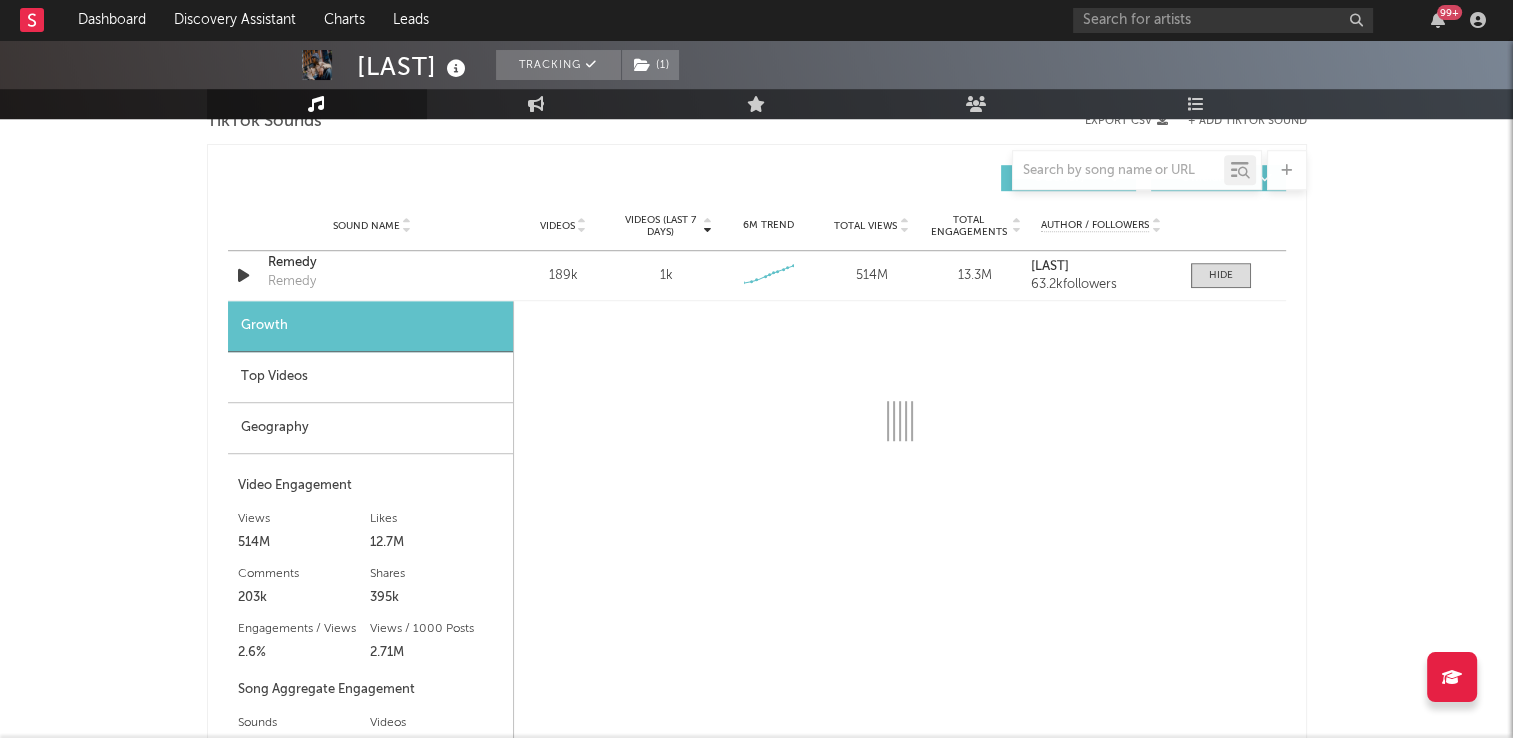 select on "6m" 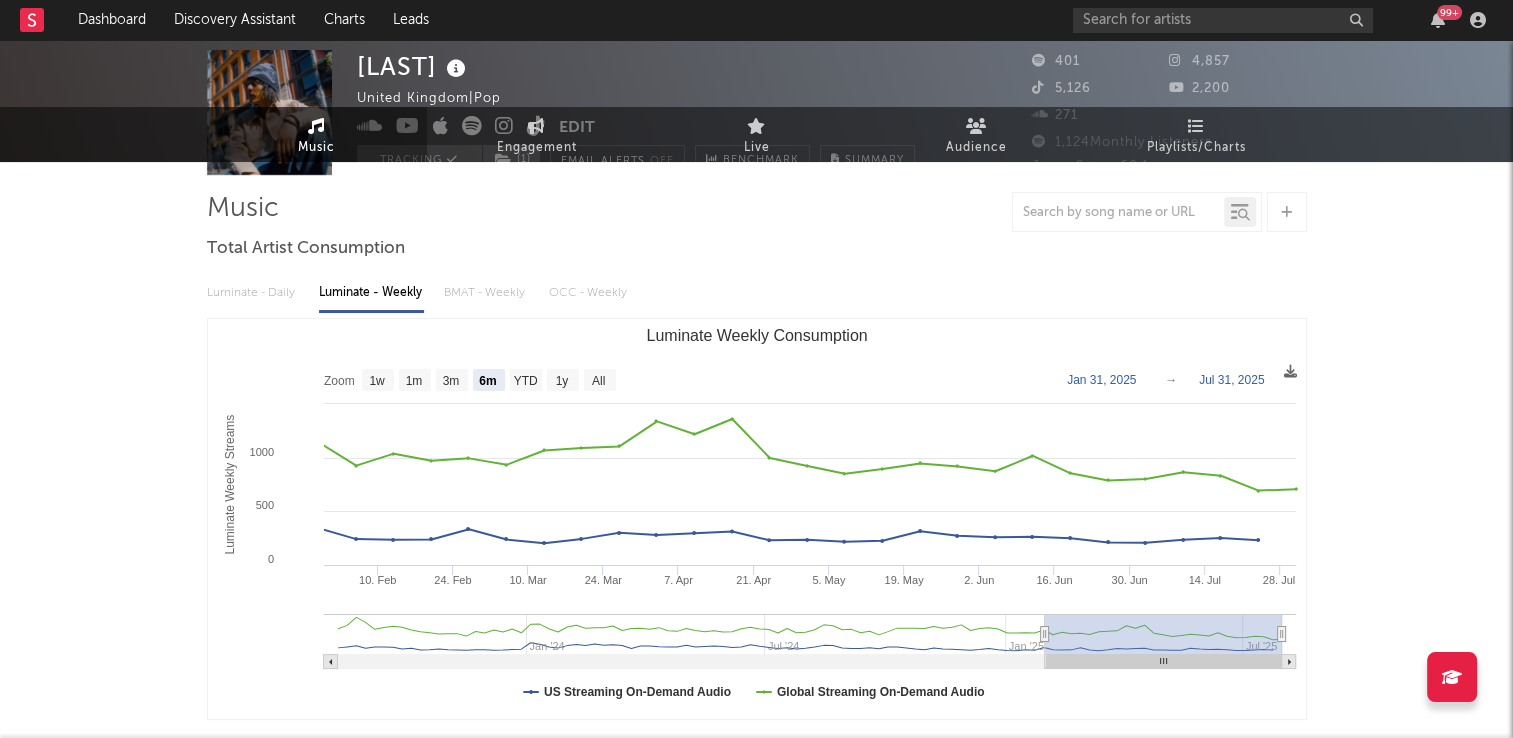 scroll, scrollTop: 0, scrollLeft: 0, axis: both 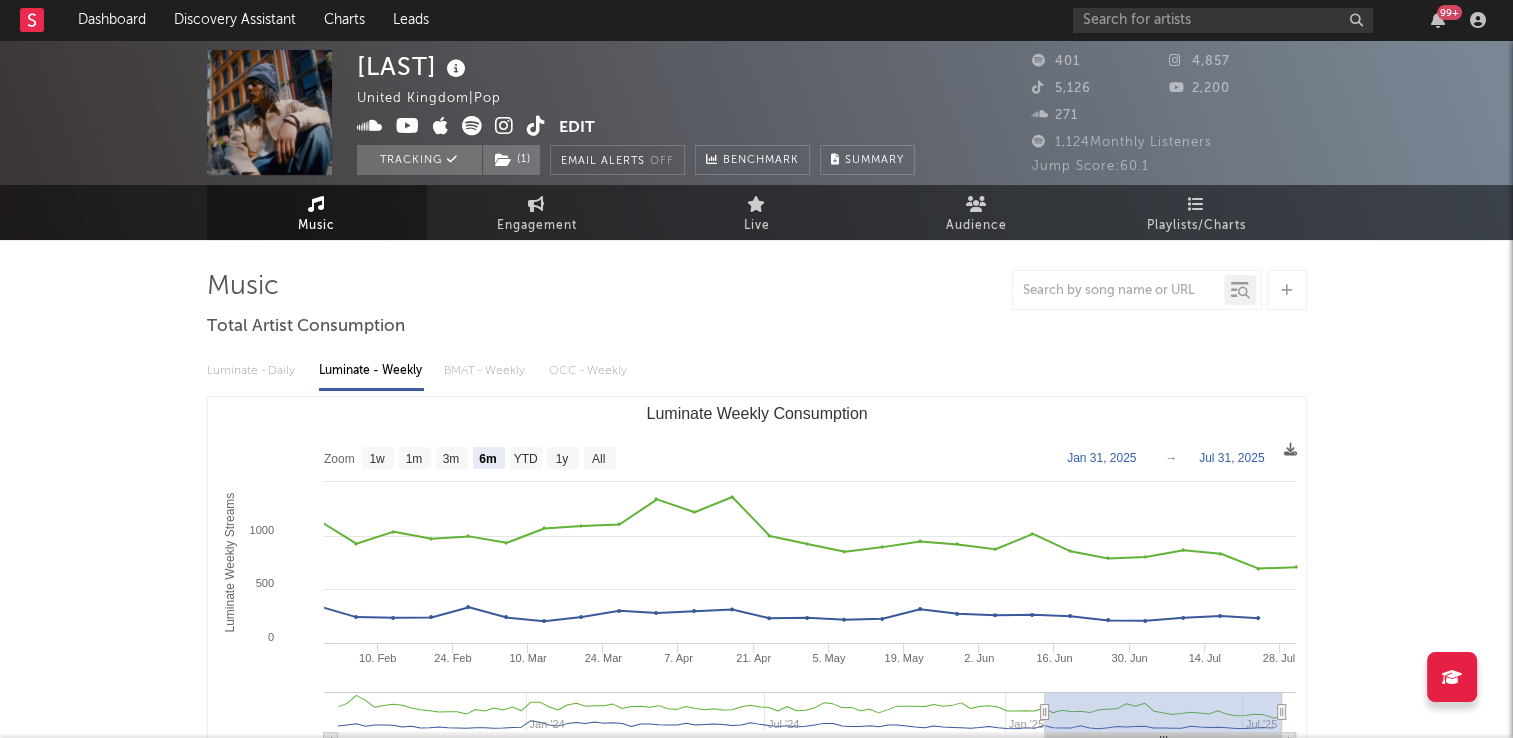 click at bounding box center [536, 126] 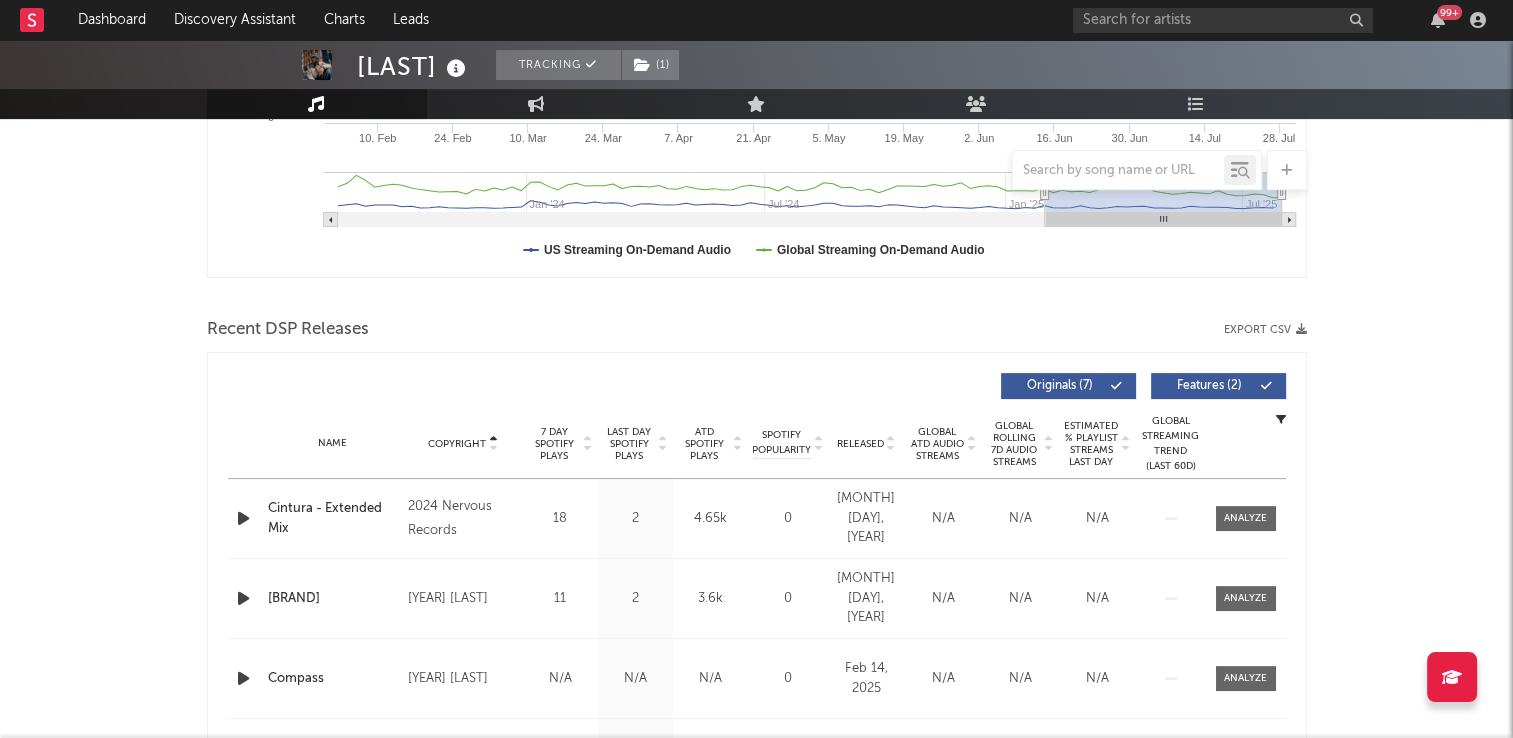 scroll, scrollTop: 400, scrollLeft: 0, axis: vertical 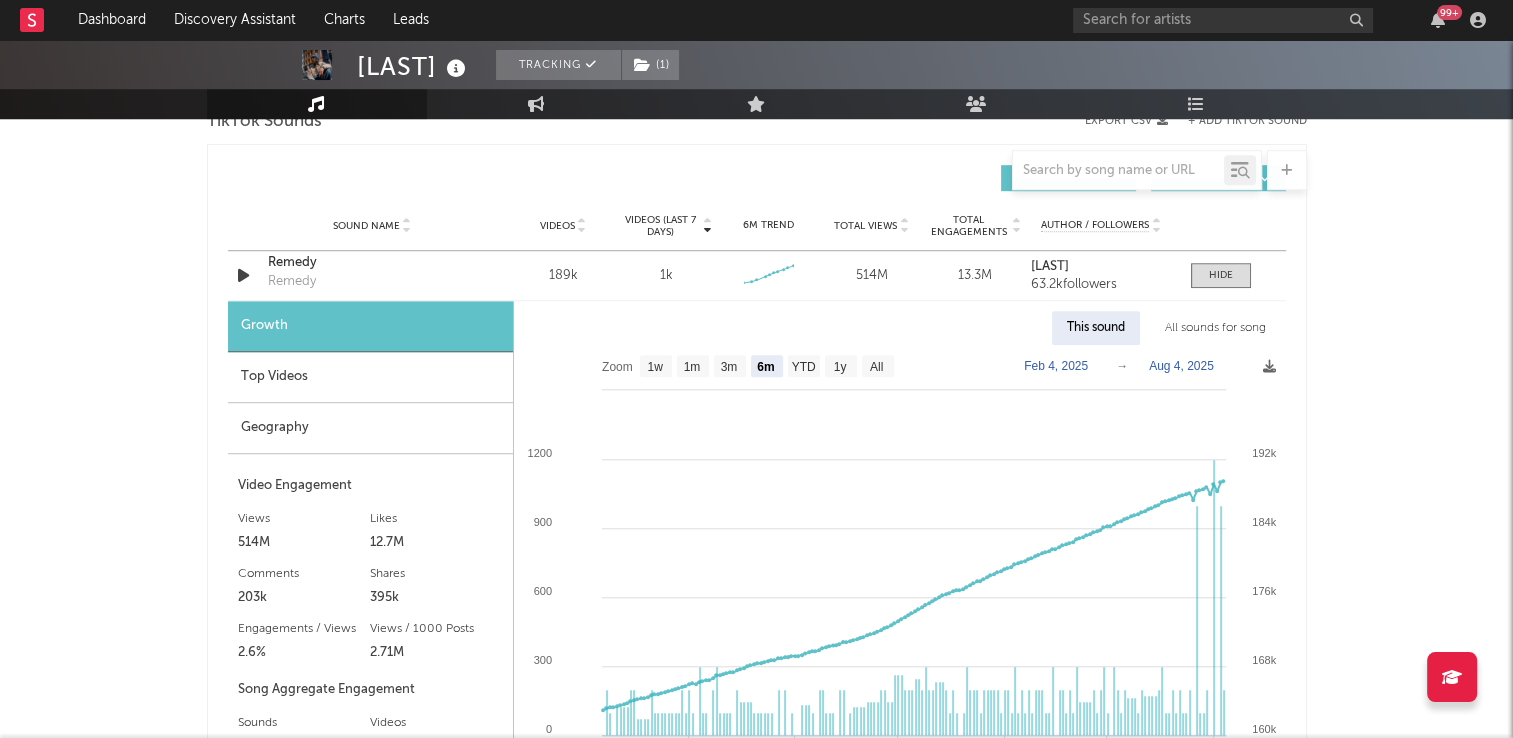 click on "Geography" at bounding box center (370, 428) 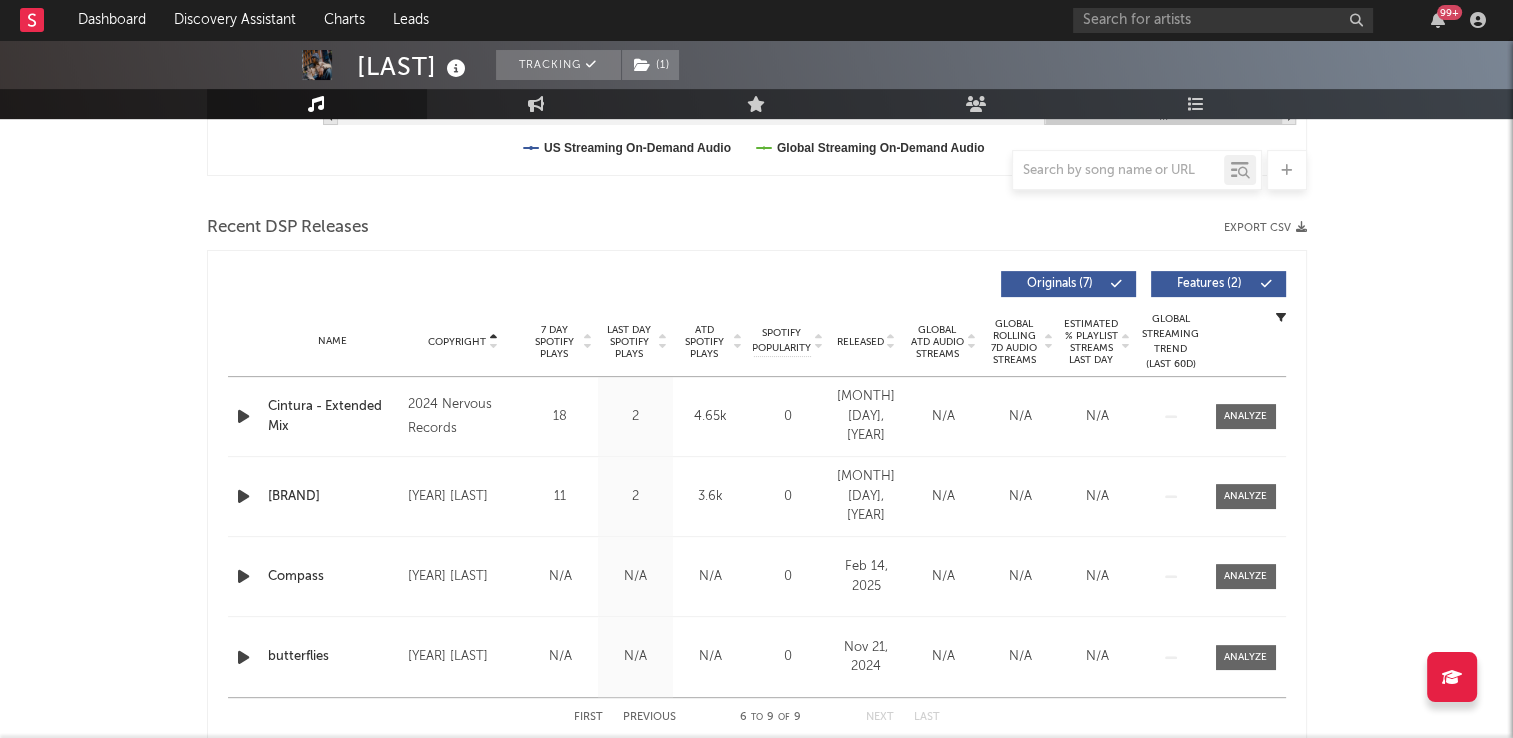 scroll, scrollTop: 500, scrollLeft: 0, axis: vertical 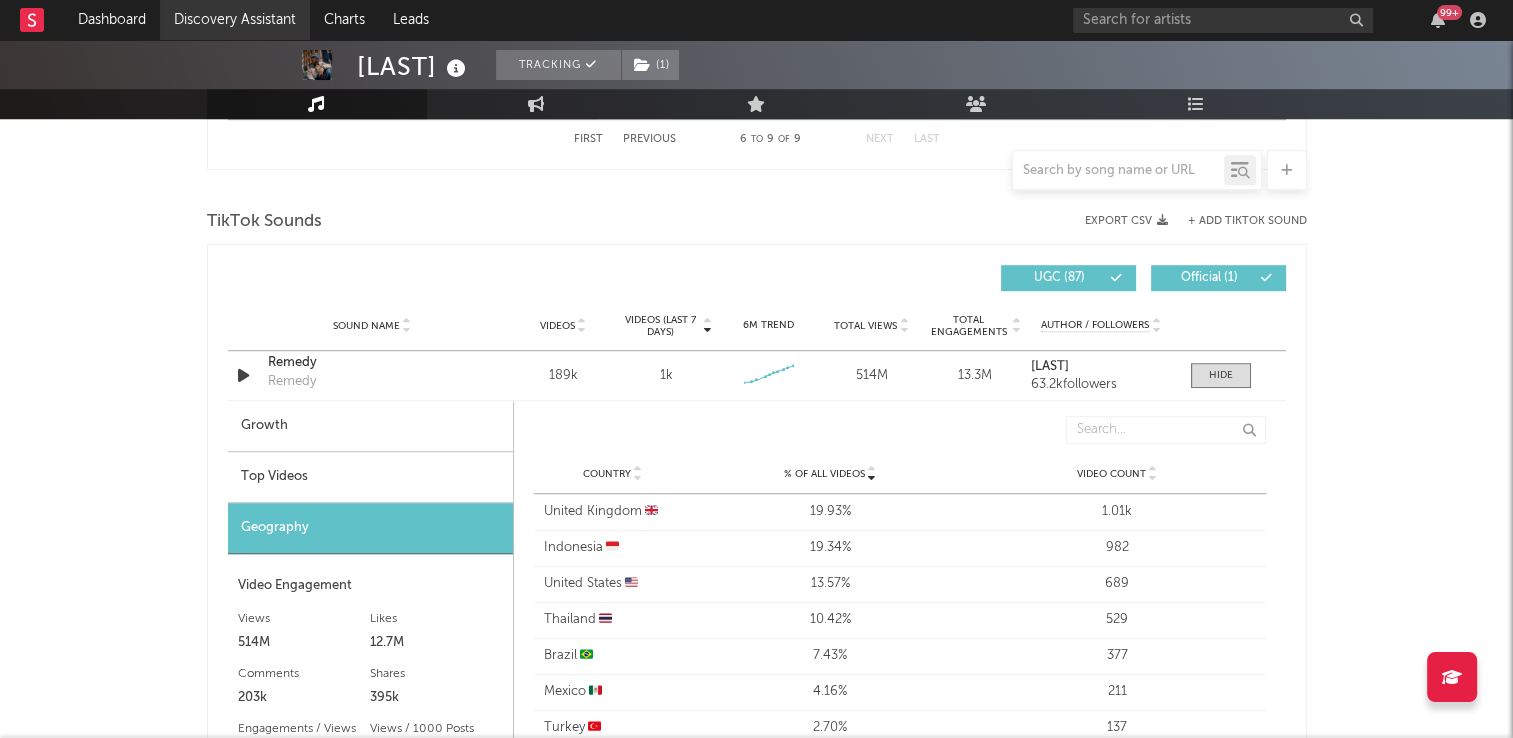 click on "Discovery Assistant" at bounding box center (235, 20) 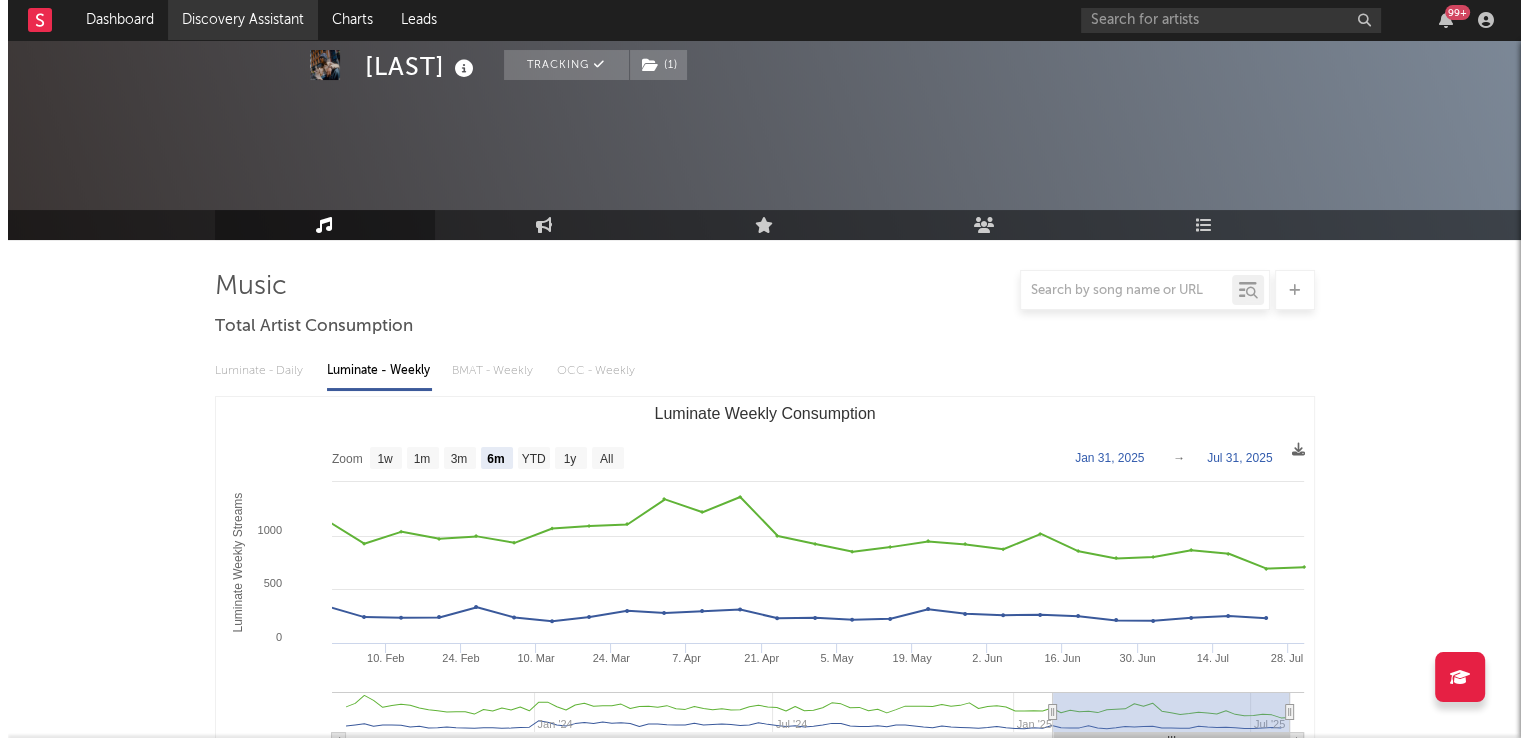 scroll, scrollTop: 0, scrollLeft: 0, axis: both 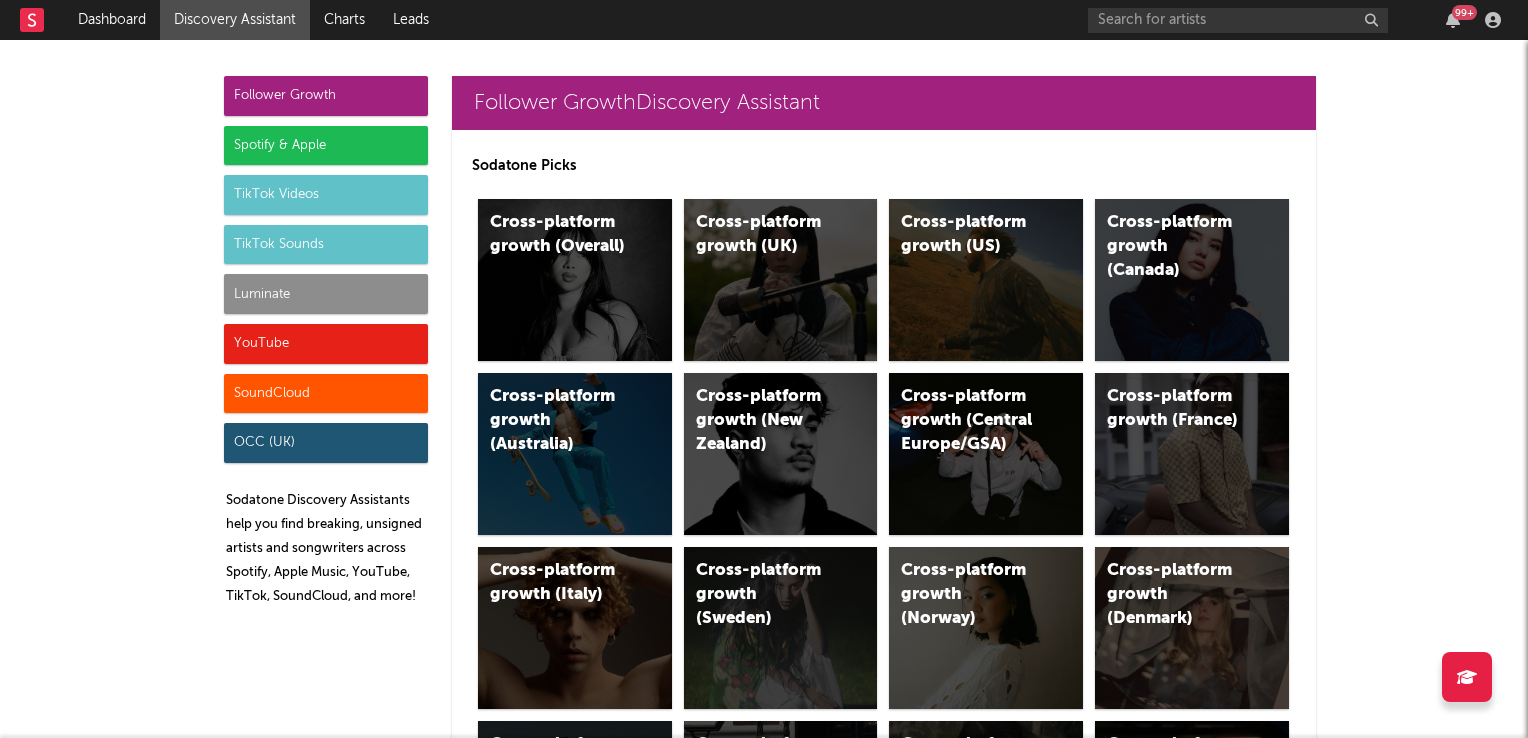 click on "TikTok Sounds" at bounding box center [326, 245] 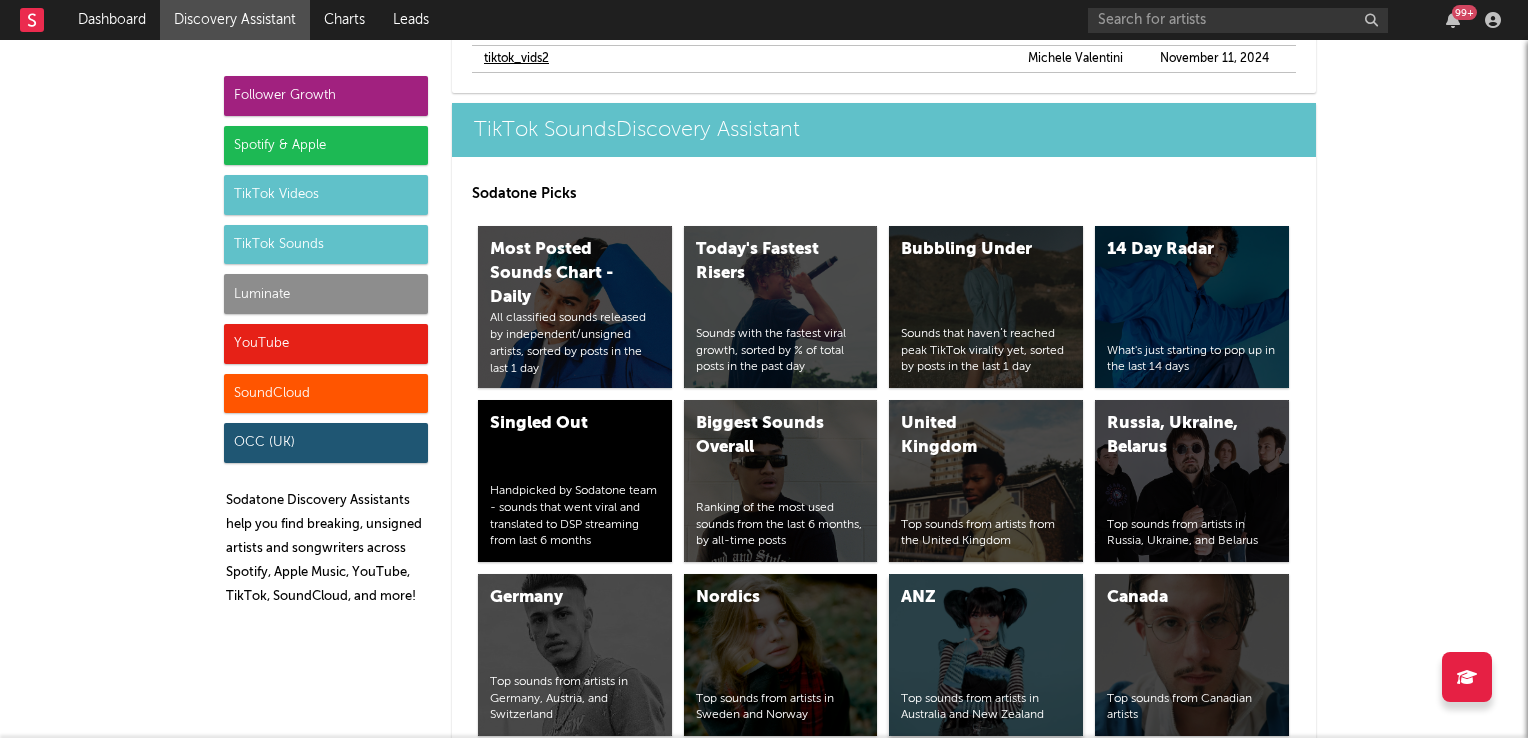 scroll, scrollTop: 7284, scrollLeft: 0, axis: vertical 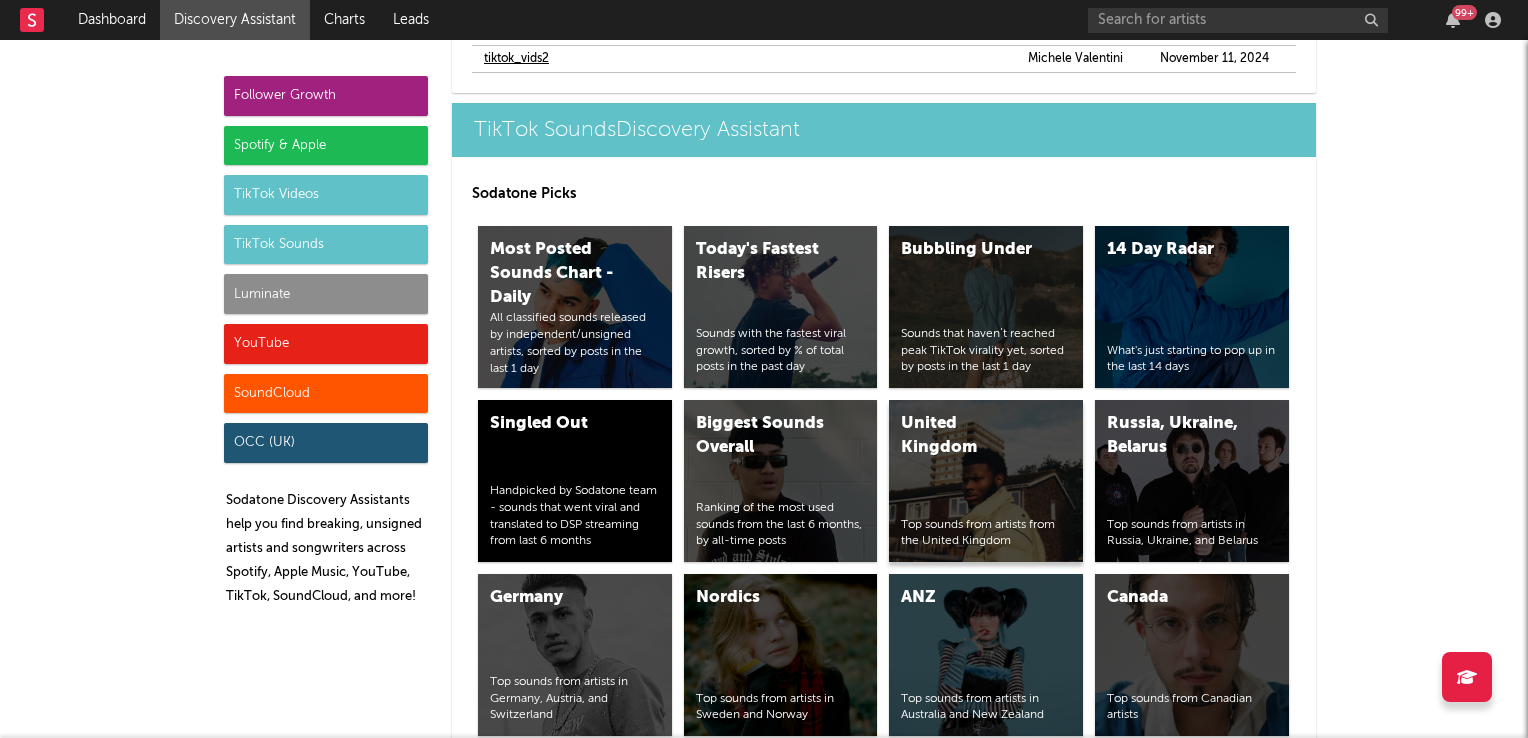 click on "United Kingdom Top sounds from artists from the United Kingdom" at bounding box center [986, 481] 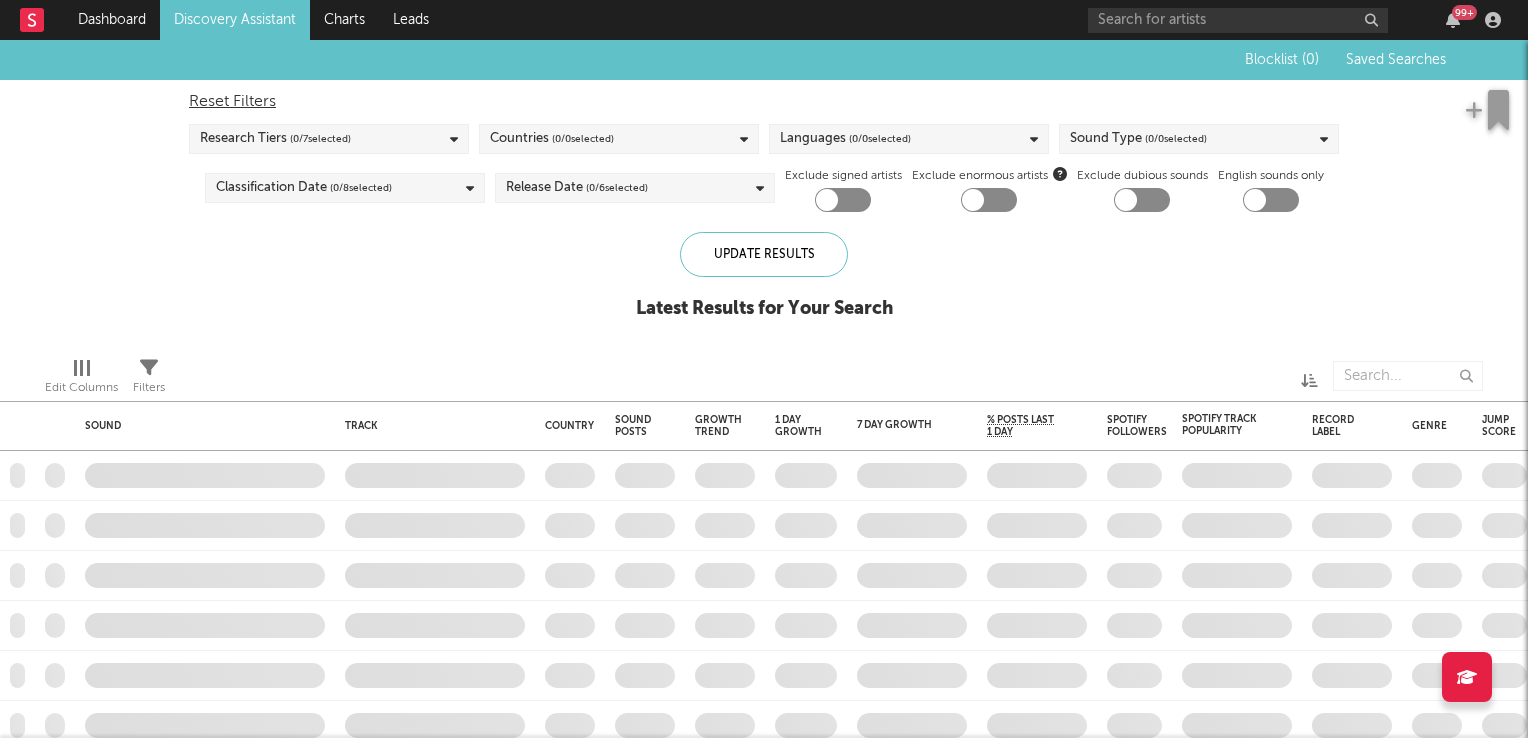 checkbox on "true" 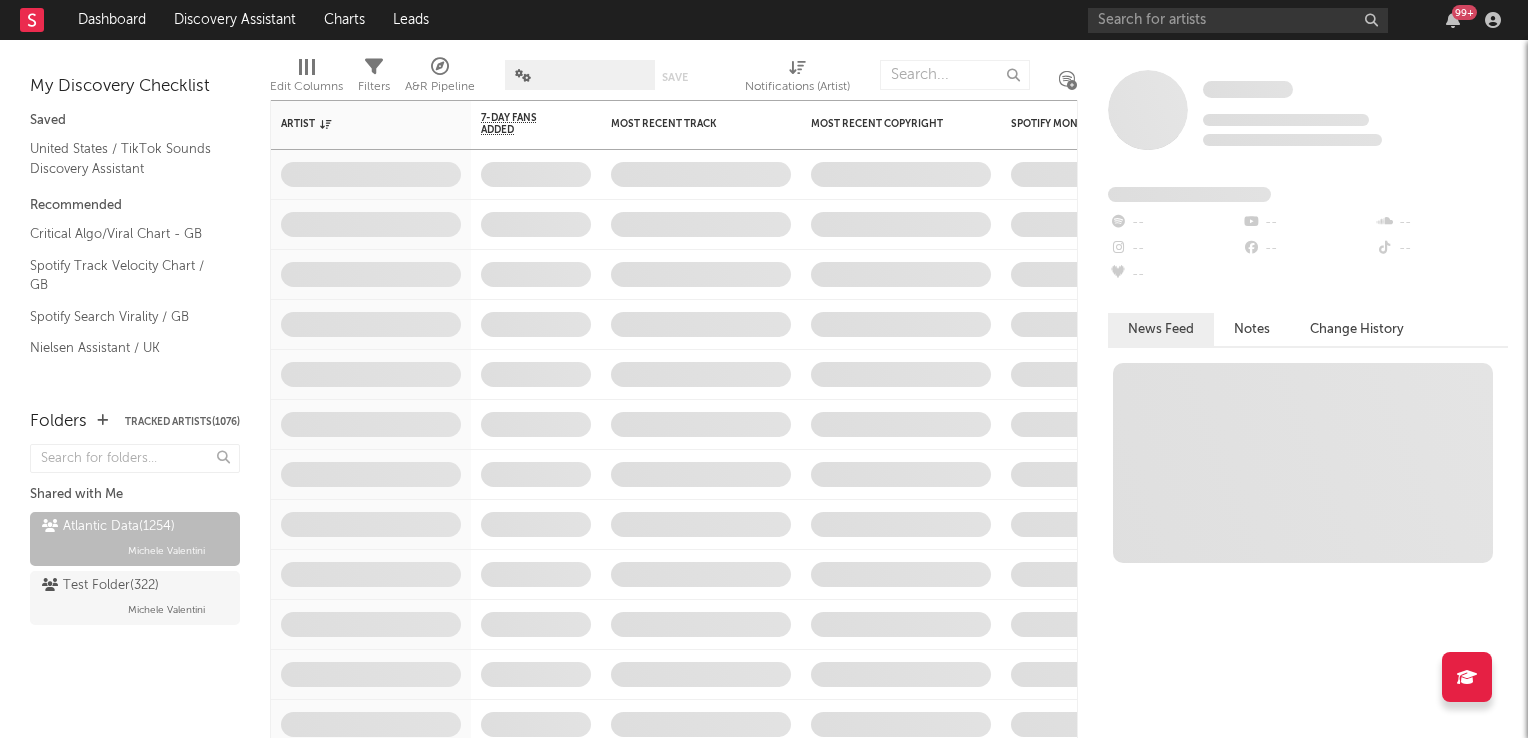 scroll, scrollTop: 0, scrollLeft: 0, axis: both 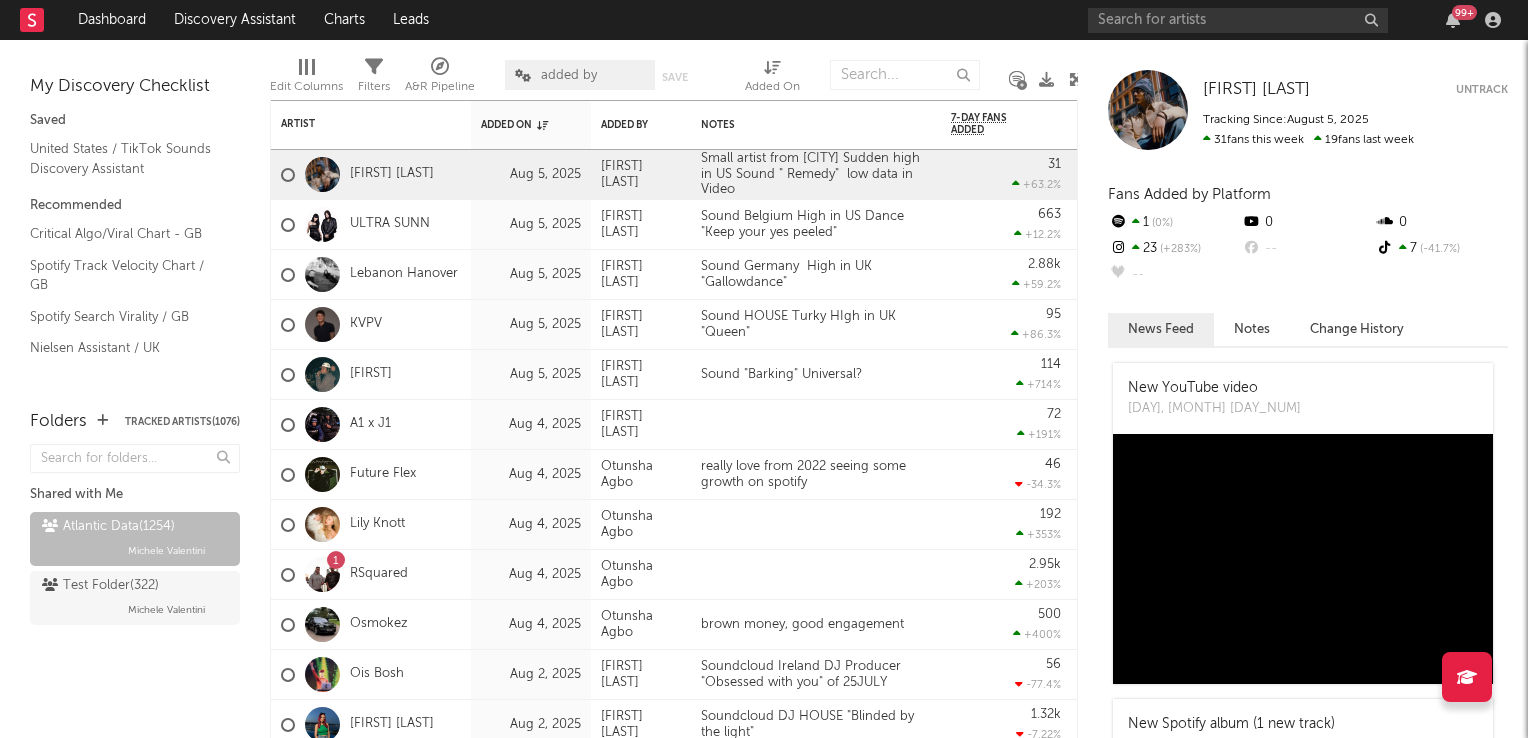 click at bounding box center [1076, 79] 